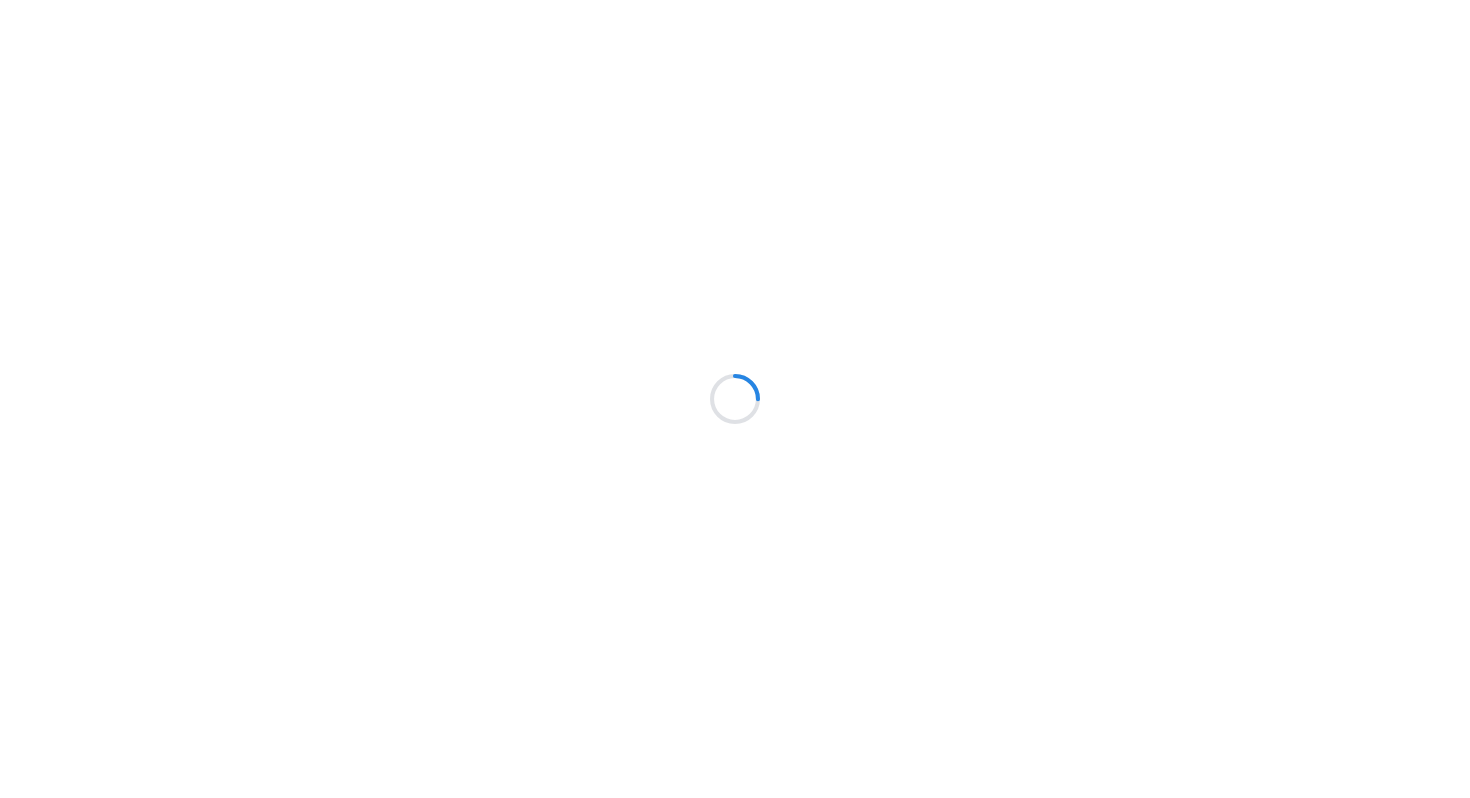 scroll, scrollTop: 0, scrollLeft: 0, axis: both 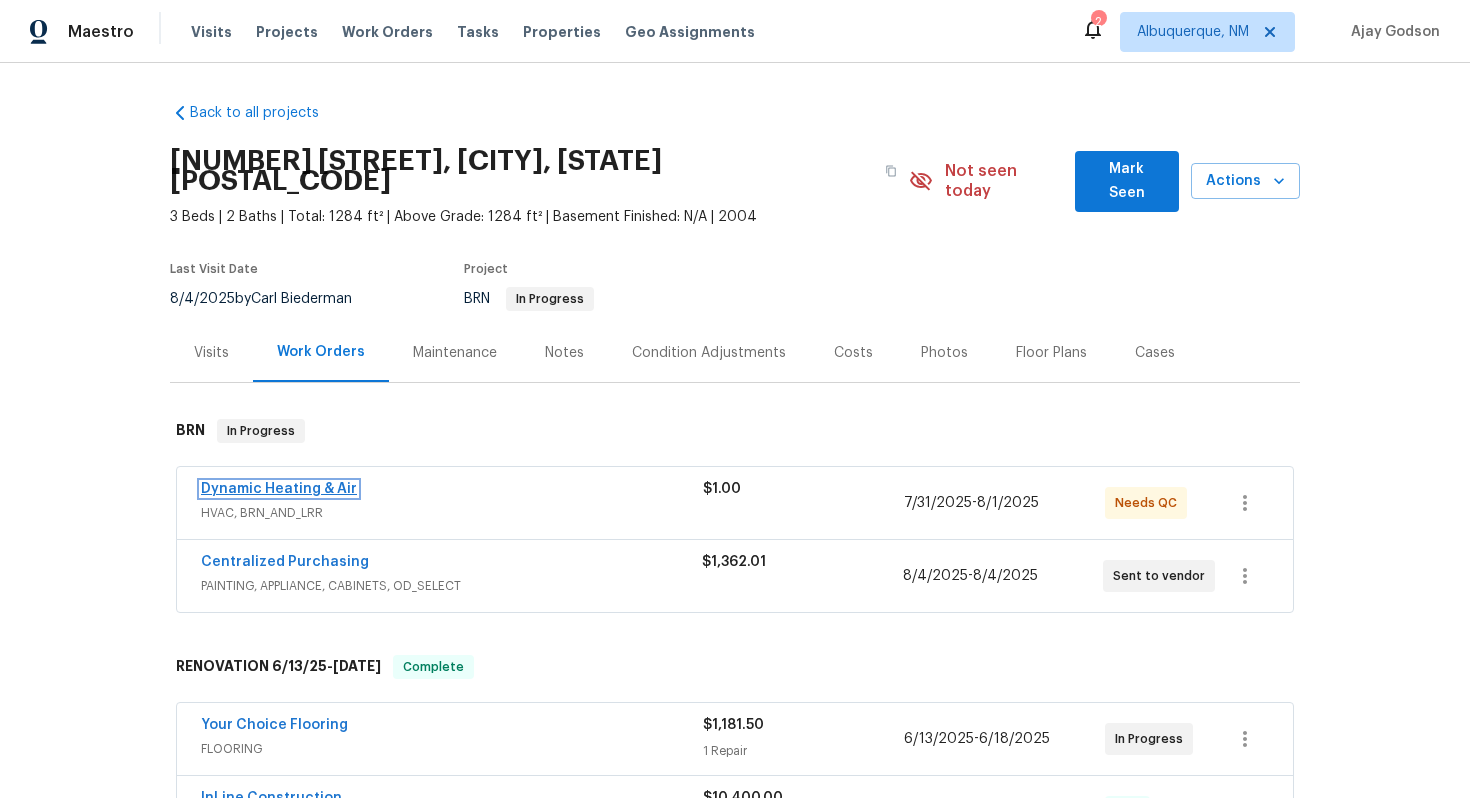 click on "Dynamic Heating & Air" at bounding box center [279, 489] 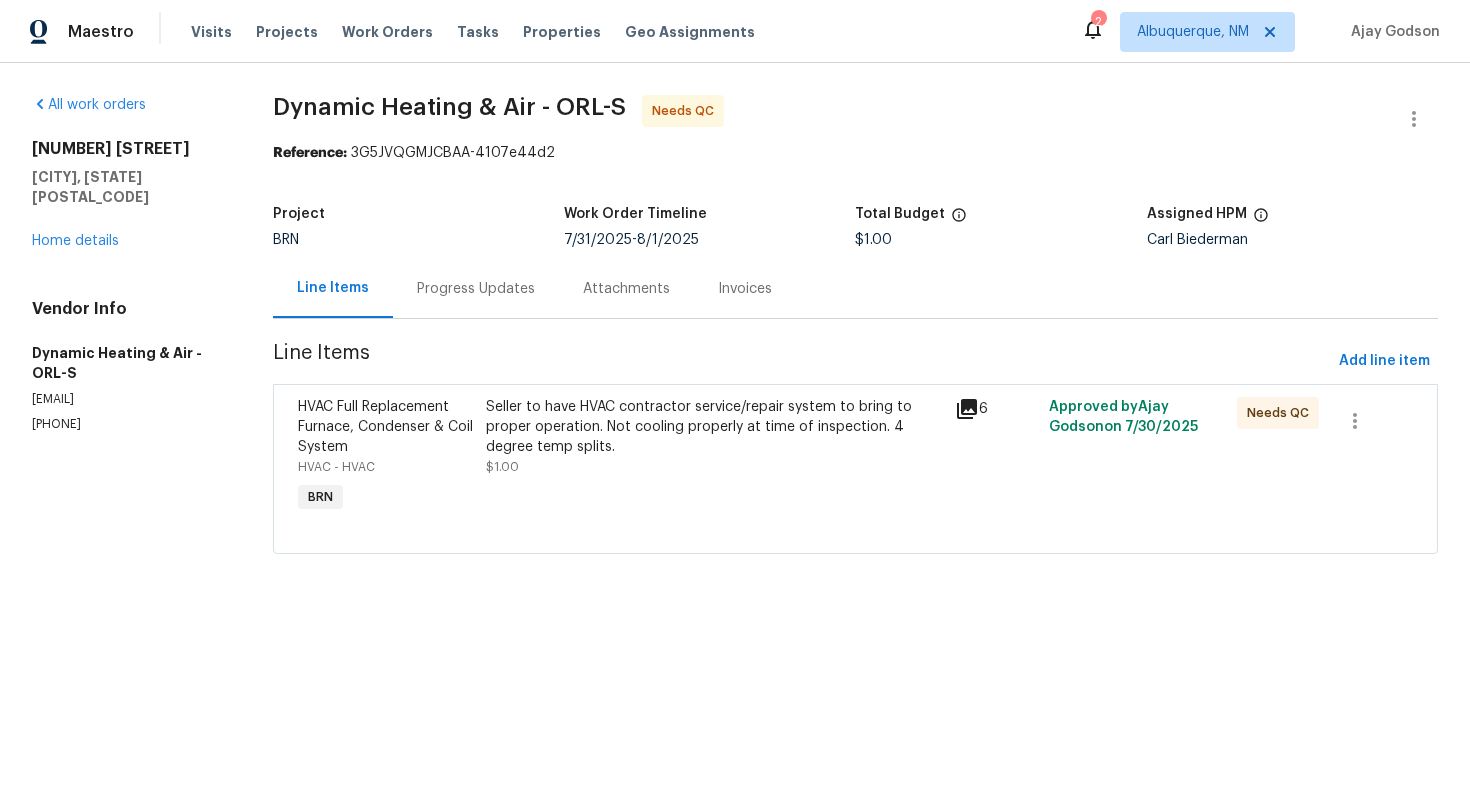 click on "Seller to have HVAC contractor service/repair system to bring to proper operation. Not cooling properly at time of inspection. 4 degree temp splits." at bounding box center [715, 427] 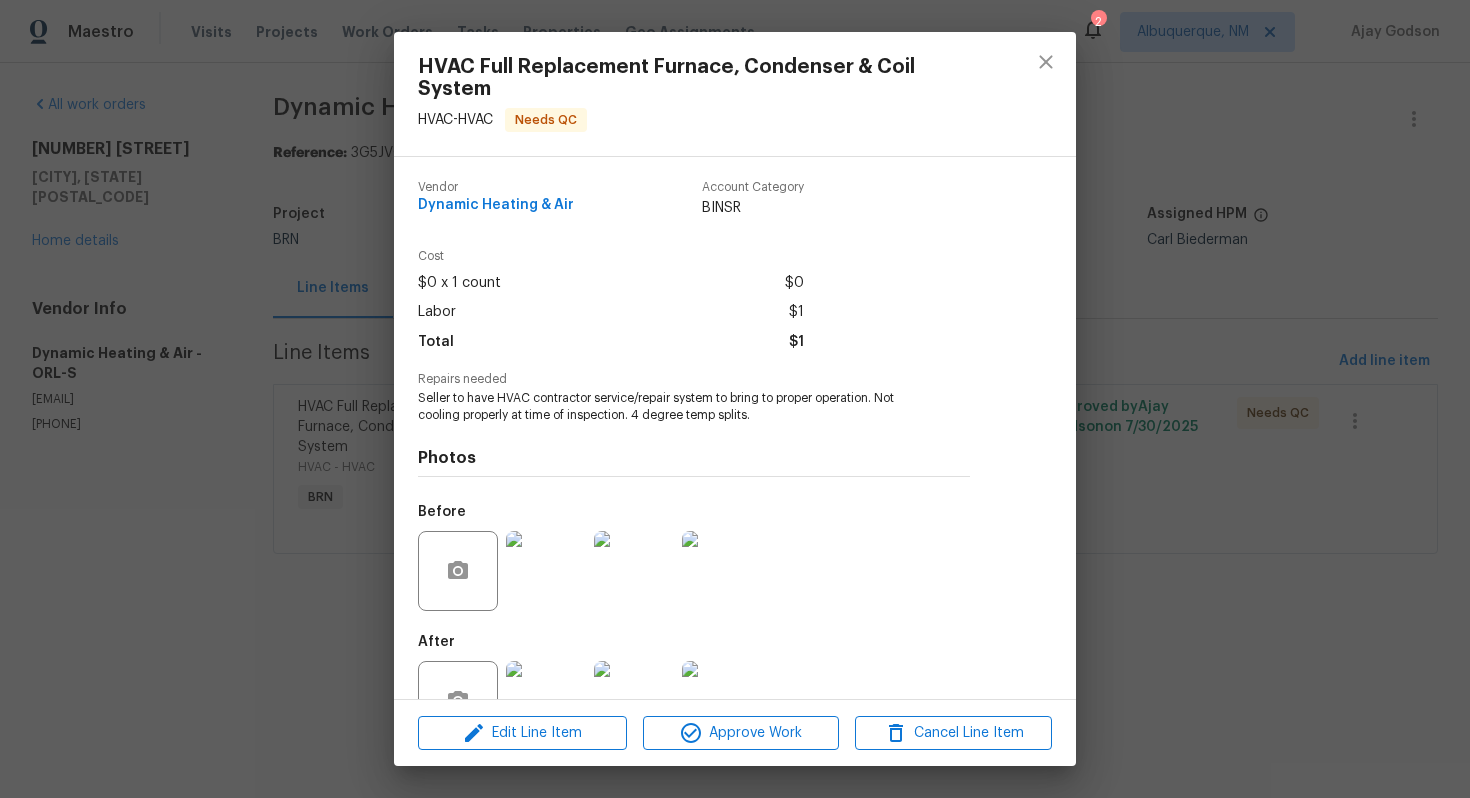 scroll, scrollTop: 62, scrollLeft: 0, axis: vertical 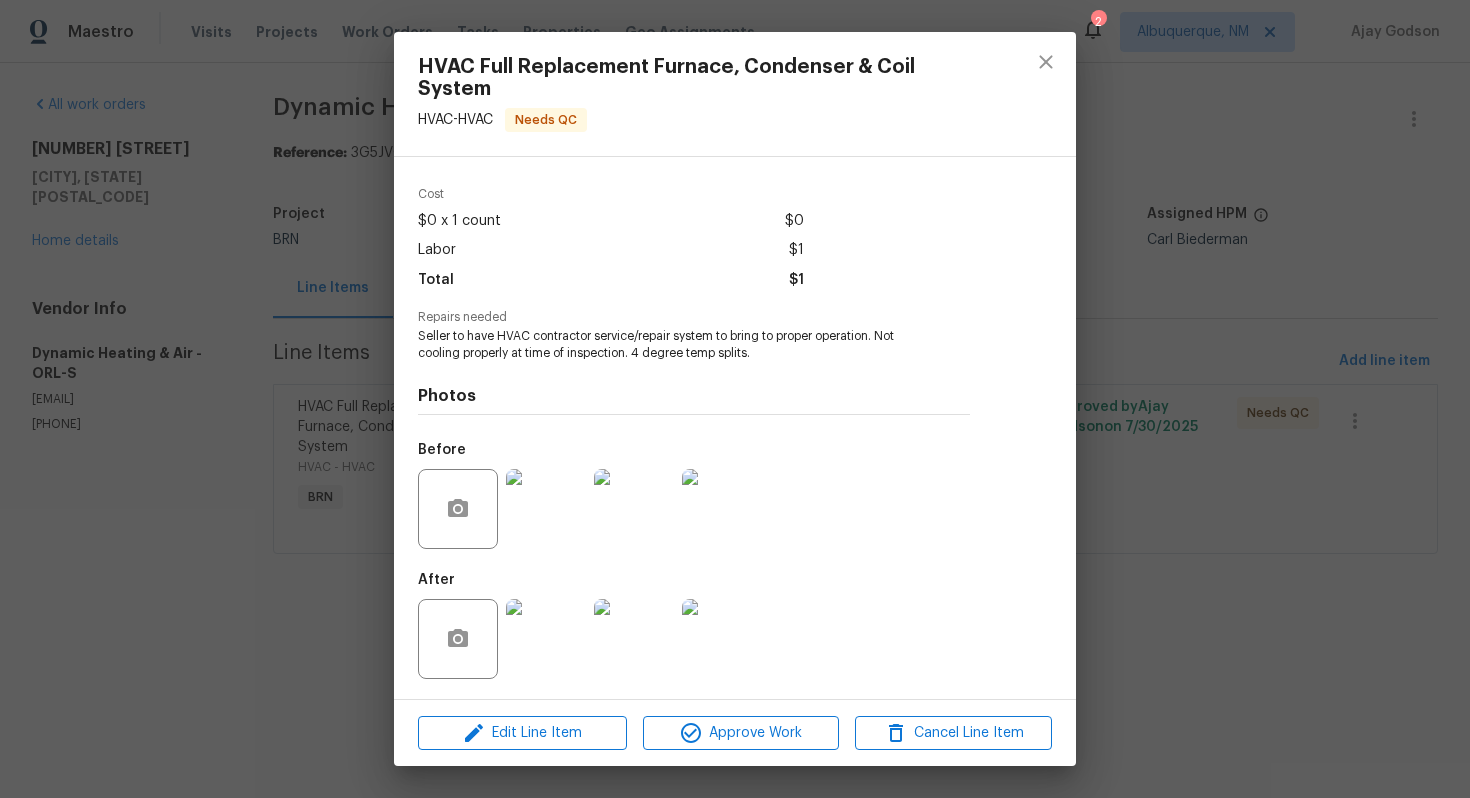 click at bounding box center [546, 639] 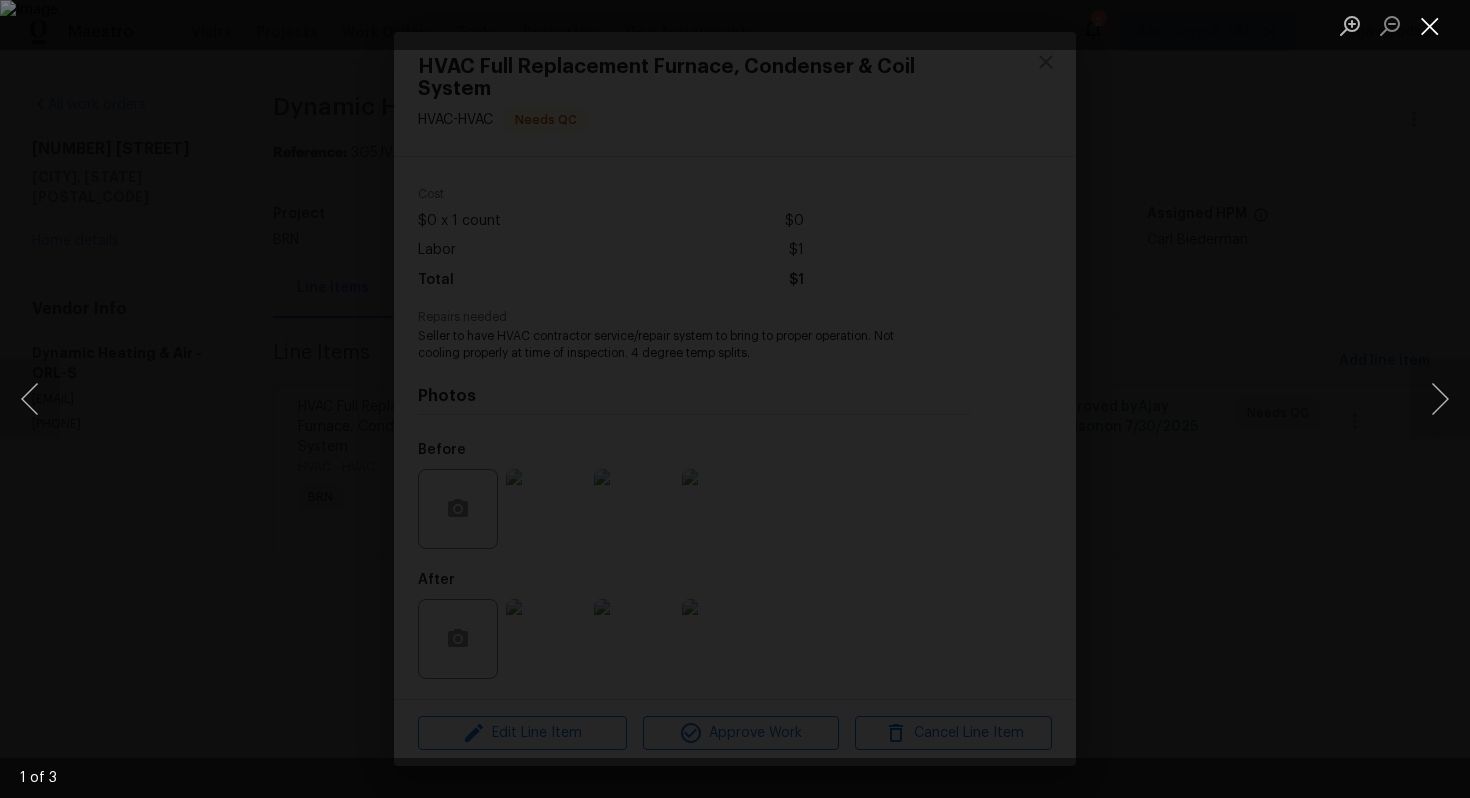 click at bounding box center [1430, 25] 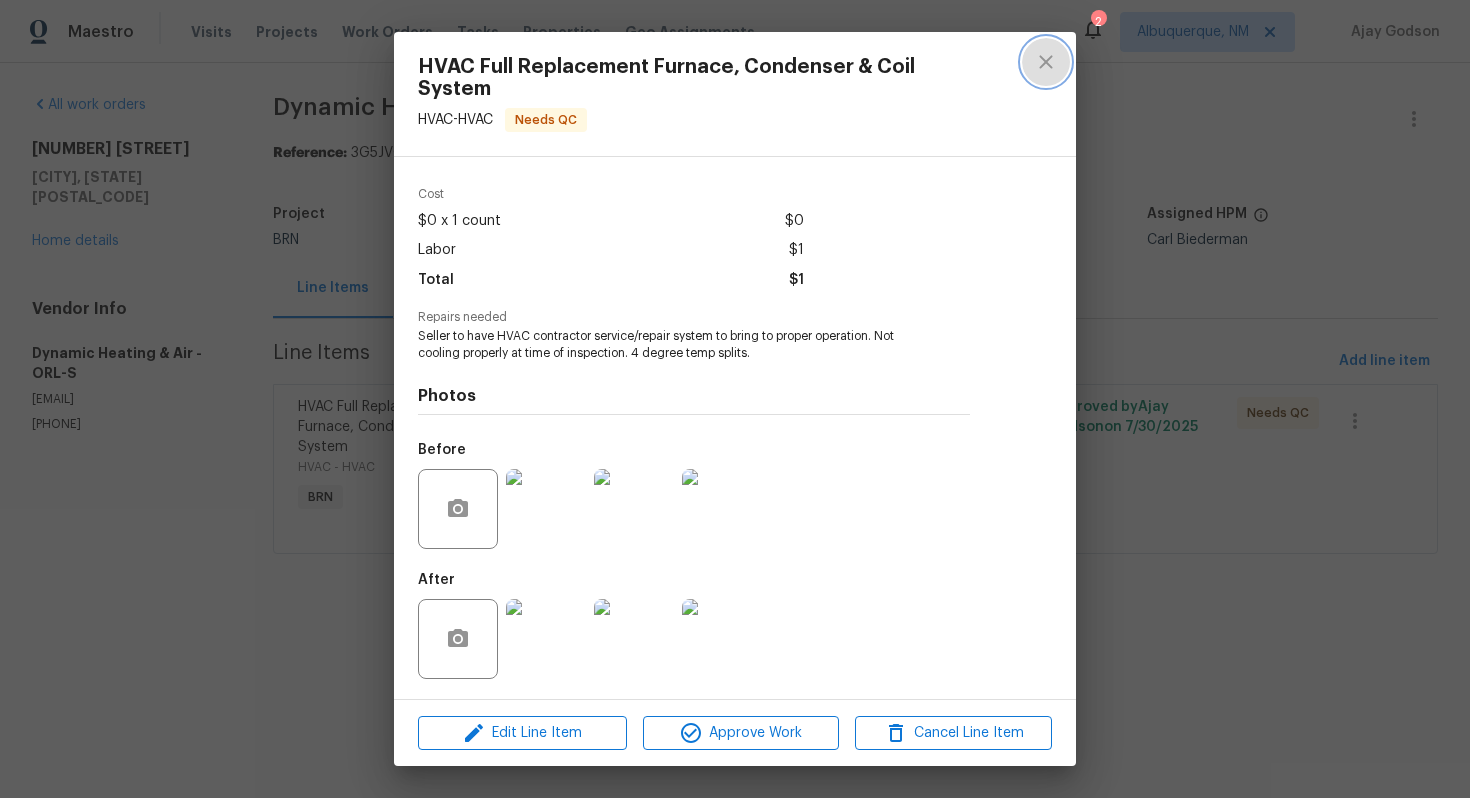 click at bounding box center (1046, 62) 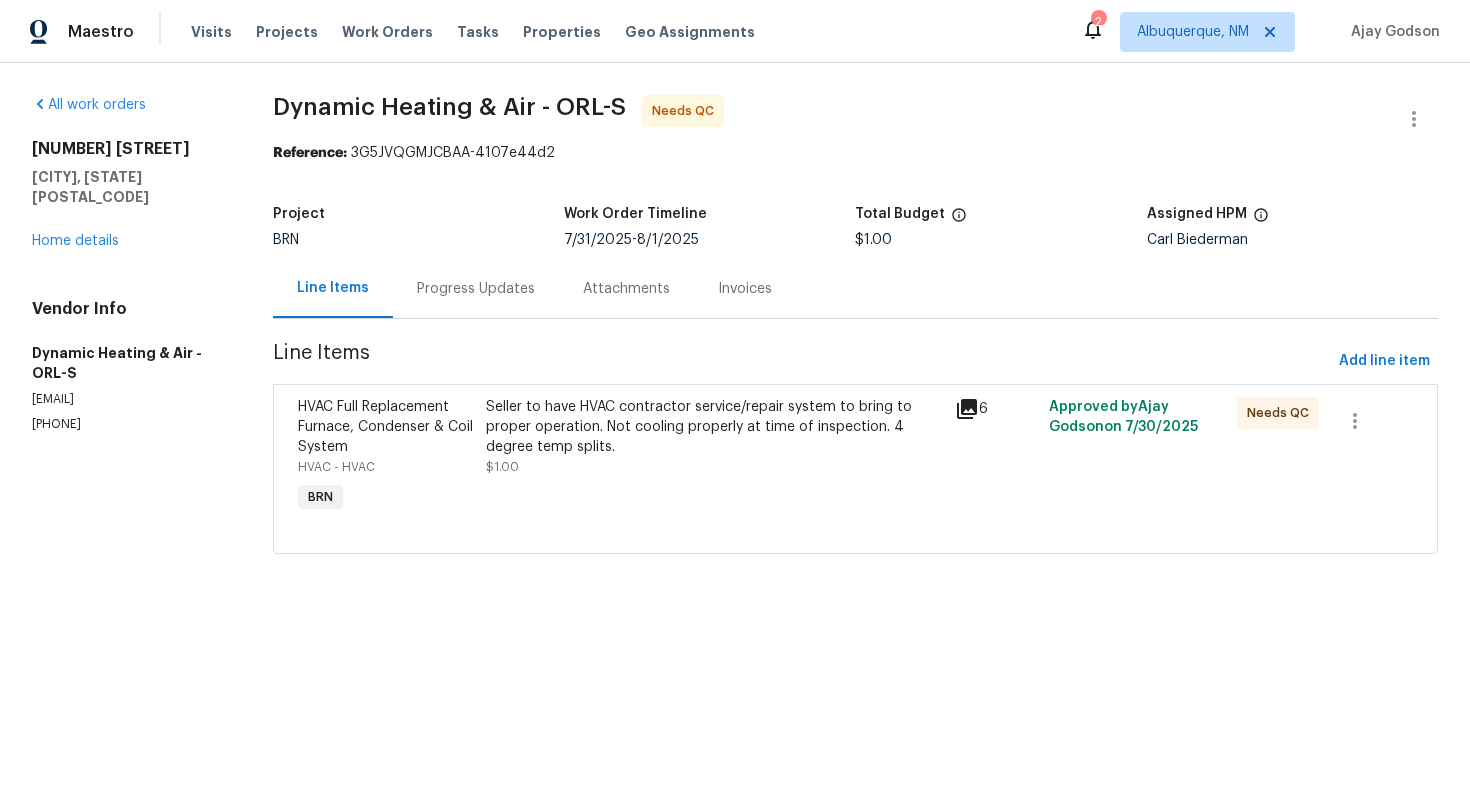 click on "Progress Updates" at bounding box center [476, 288] 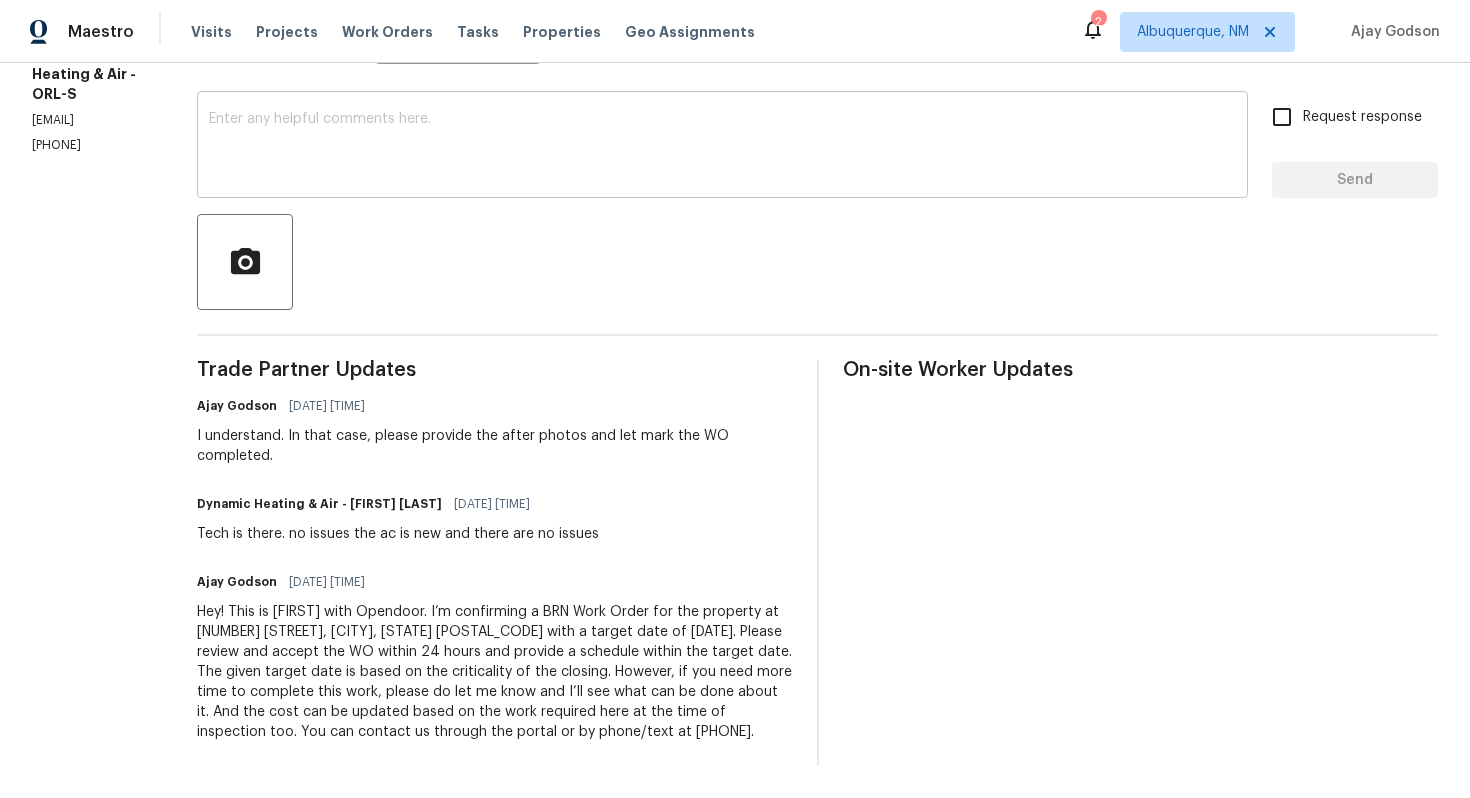 scroll, scrollTop: 0, scrollLeft: 0, axis: both 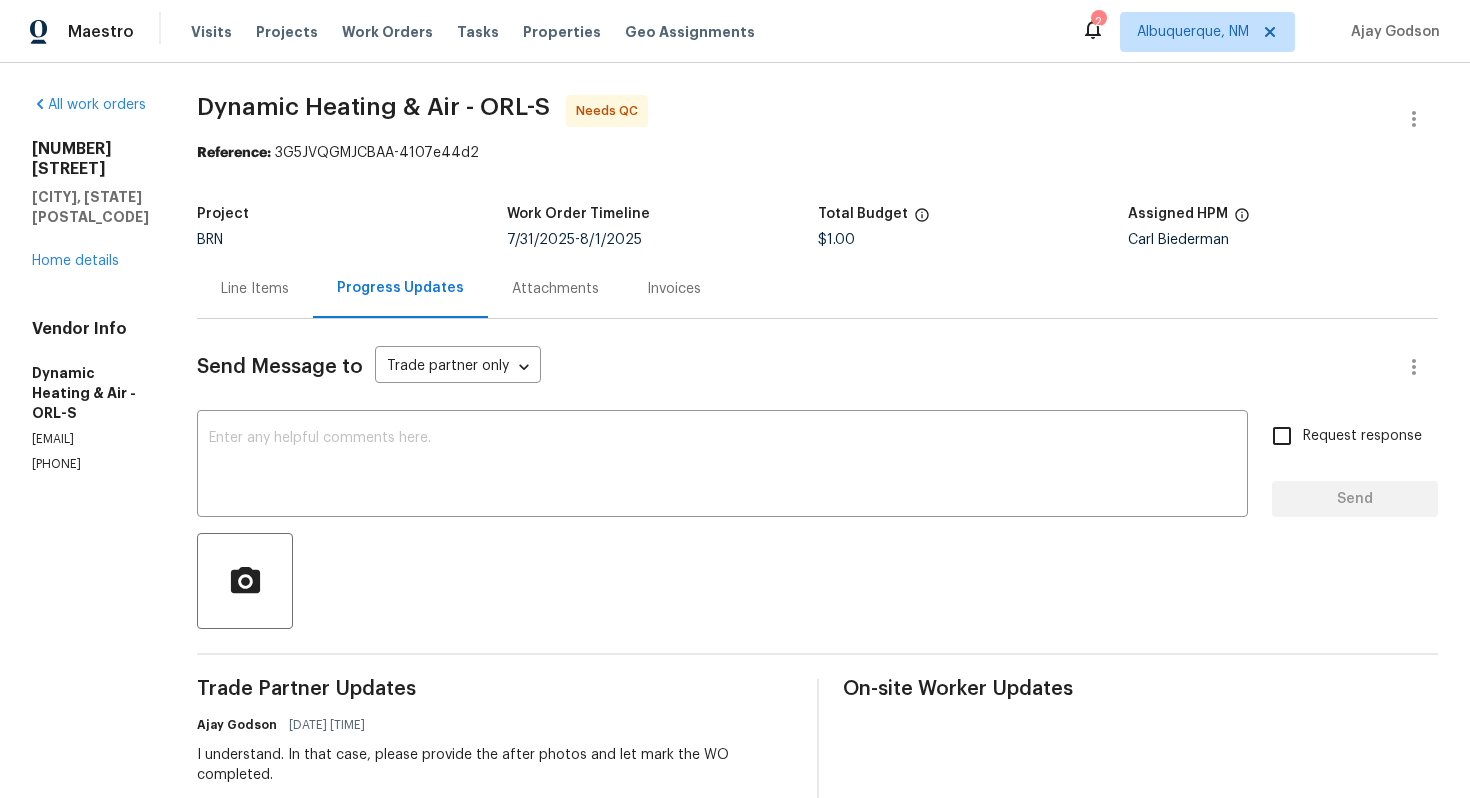click on "Line Items" at bounding box center [255, 288] 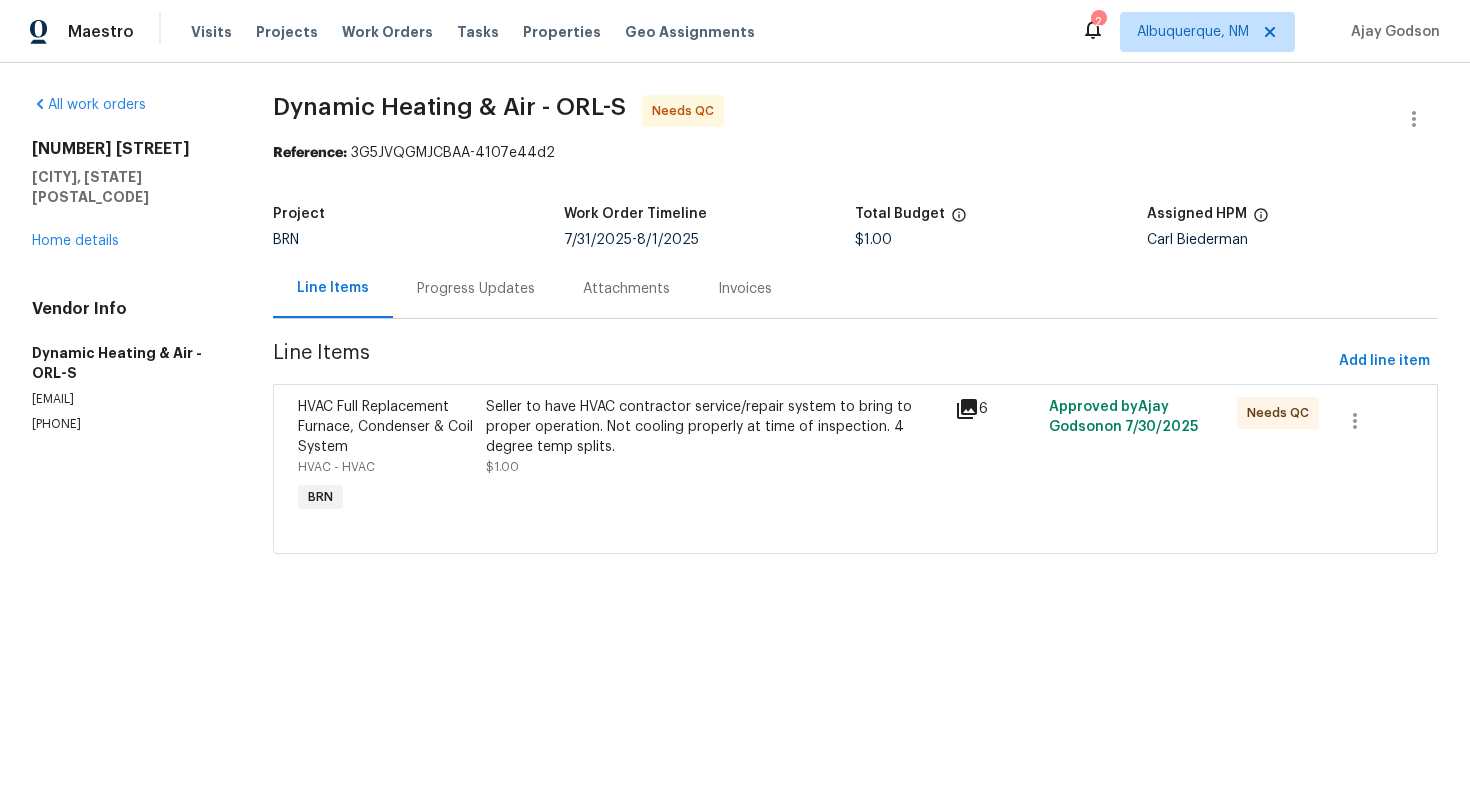 click on "Seller to have HVAC contractor service/repair system to bring to proper operation. Not cooling properly at time of inspection. 4 degree temp splits." at bounding box center (715, 427) 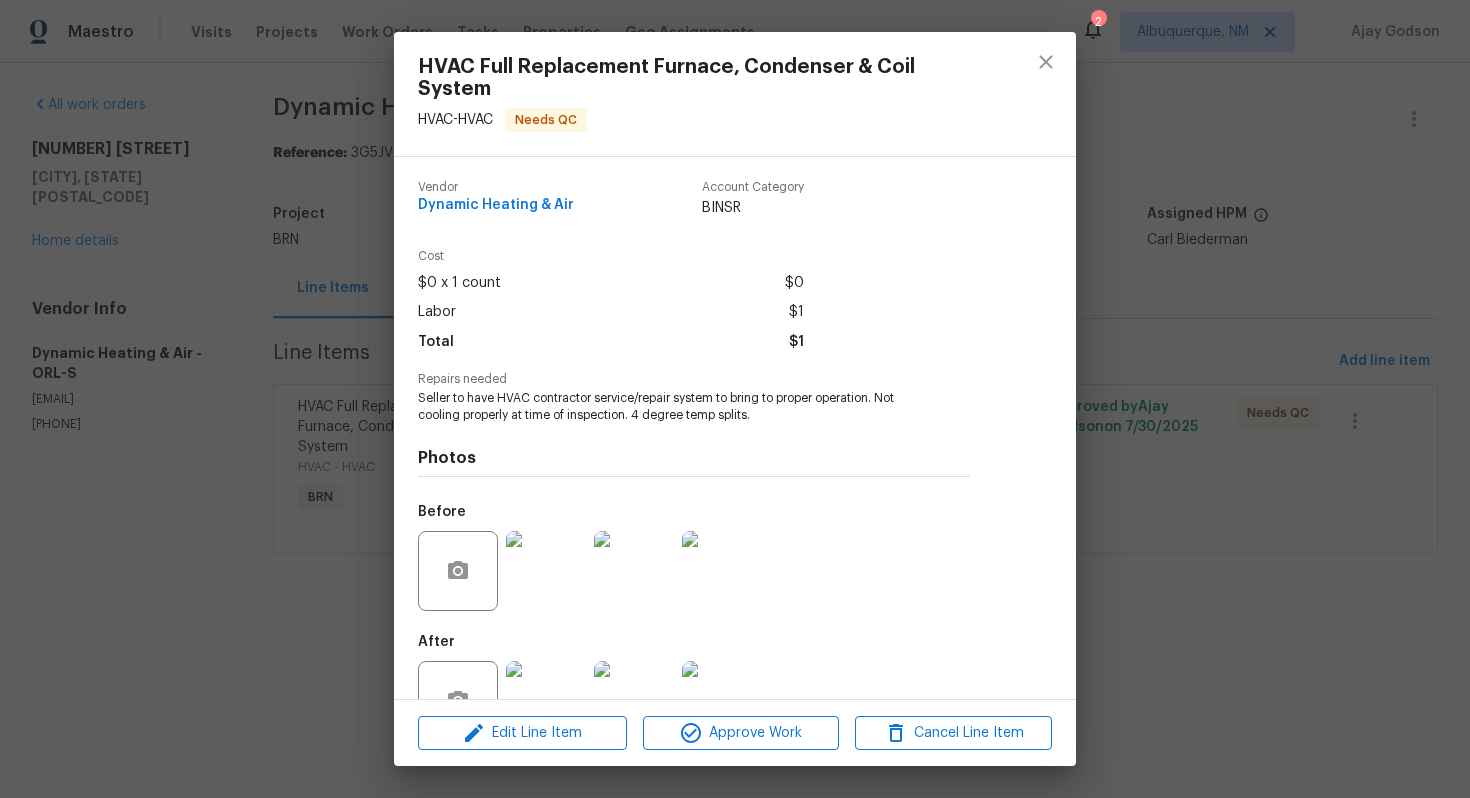 scroll, scrollTop: 62, scrollLeft: 0, axis: vertical 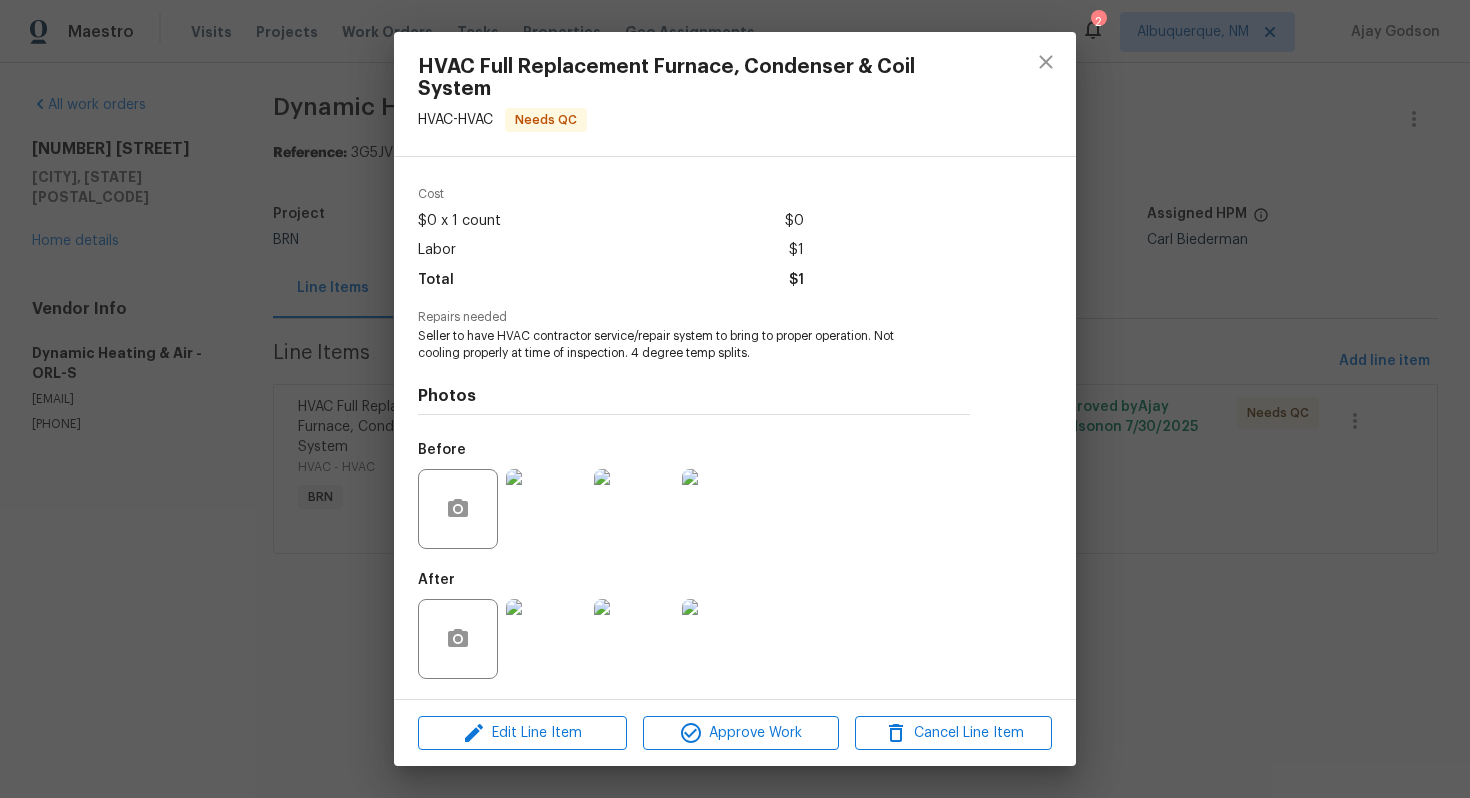 click on "HVAC Full Replacement Furnace, Condenser & Coil System HVAC  -  HVAC Needs QC Vendor Dynamic Heating & Air Account Category BINSR Cost $0 x 1 count $0 Labor $1 Total $1 Repairs needed Seller to have HVAC contractor service/repair system to bring to proper operation. Not cooling properly at time of inspection. 4 degree temp splits. Photos Before After  Edit Line Item  Approve Work  Cancel Line Item" at bounding box center (735, 399) 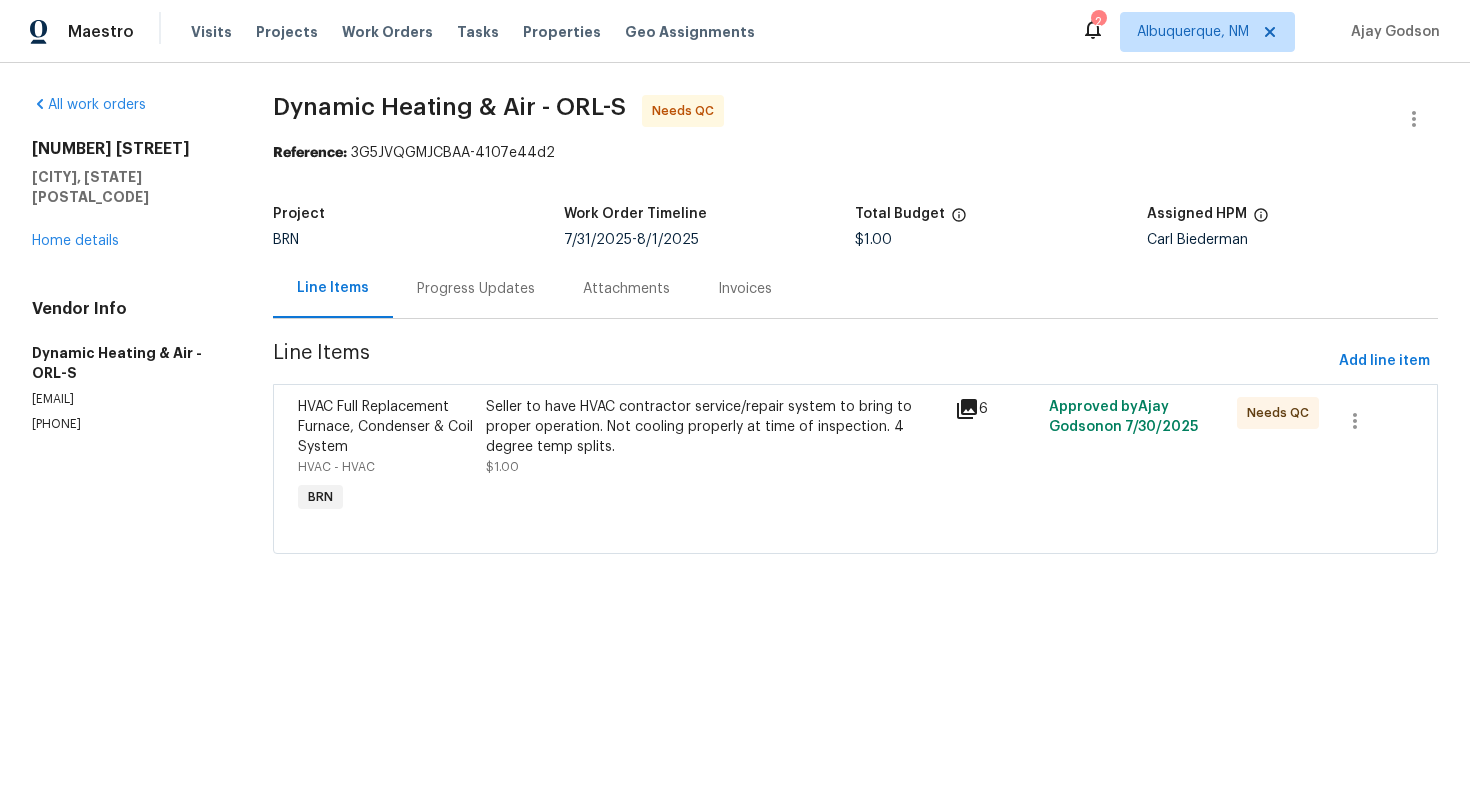 click on "Seller to have HVAC contractor service/repair system to bring to proper operation. Not cooling properly at time of inspection. 4 degree temp splits." at bounding box center (715, 427) 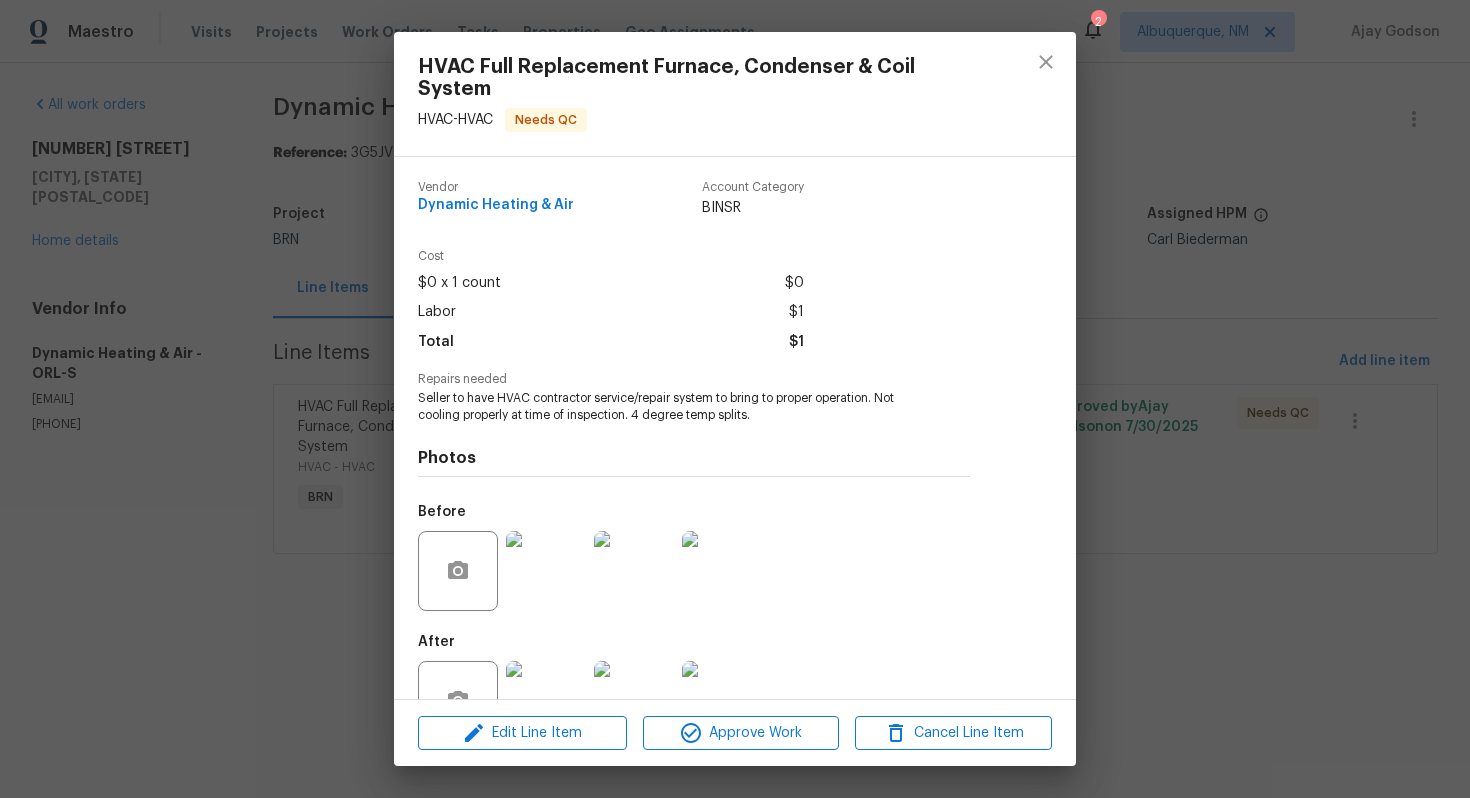 scroll, scrollTop: 62, scrollLeft: 0, axis: vertical 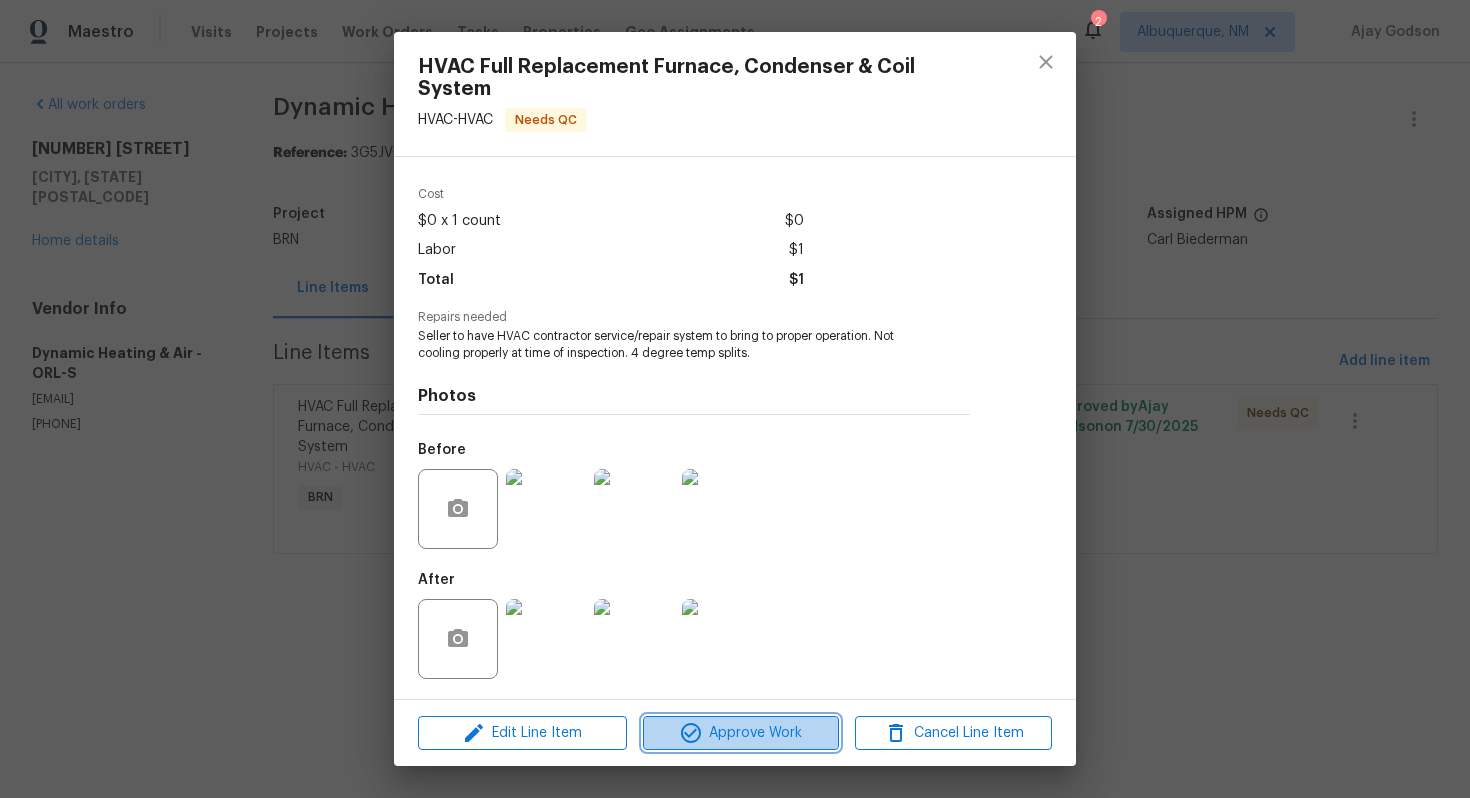 click on "Approve Work" at bounding box center (741, 733) 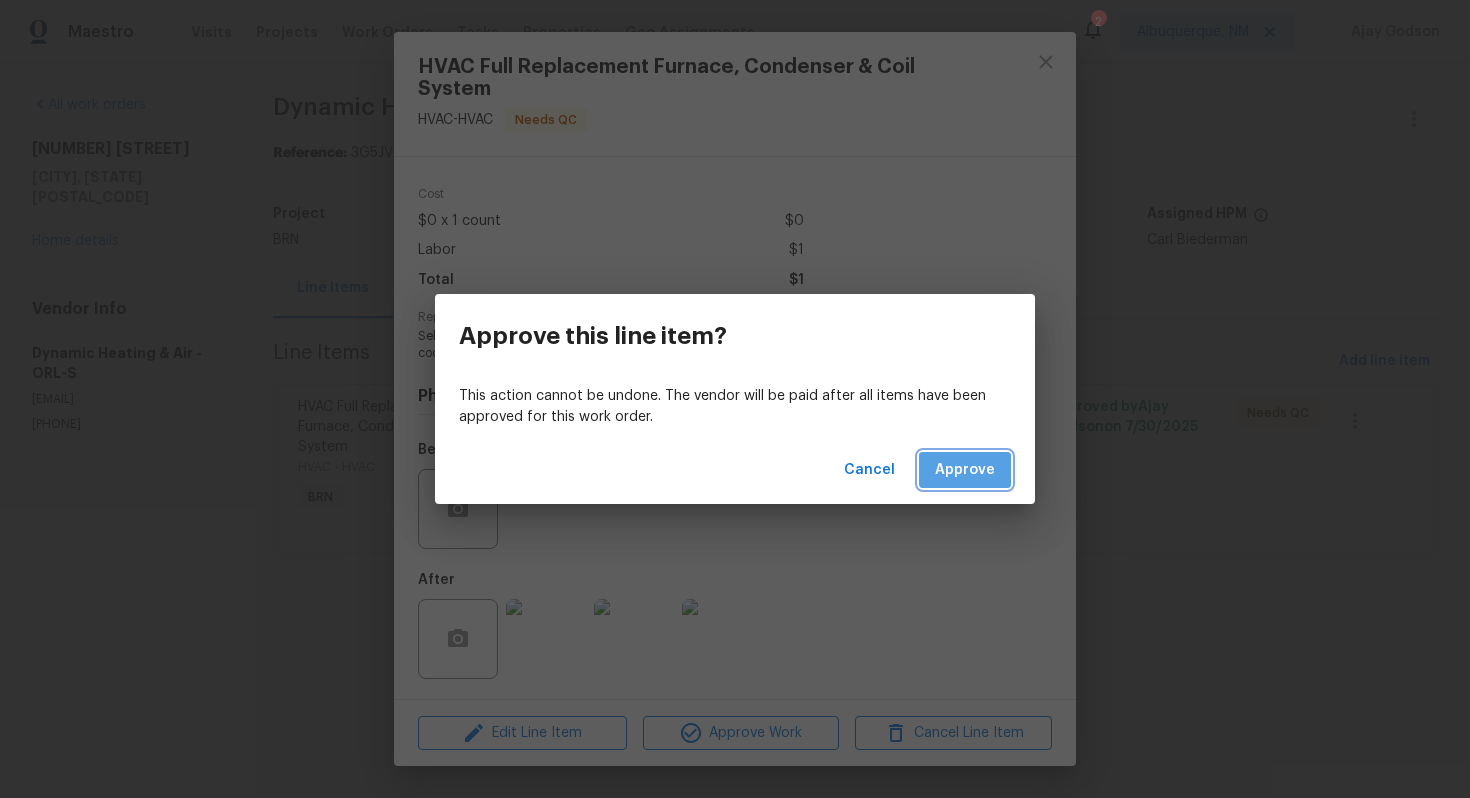 click on "Approve" at bounding box center (965, 470) 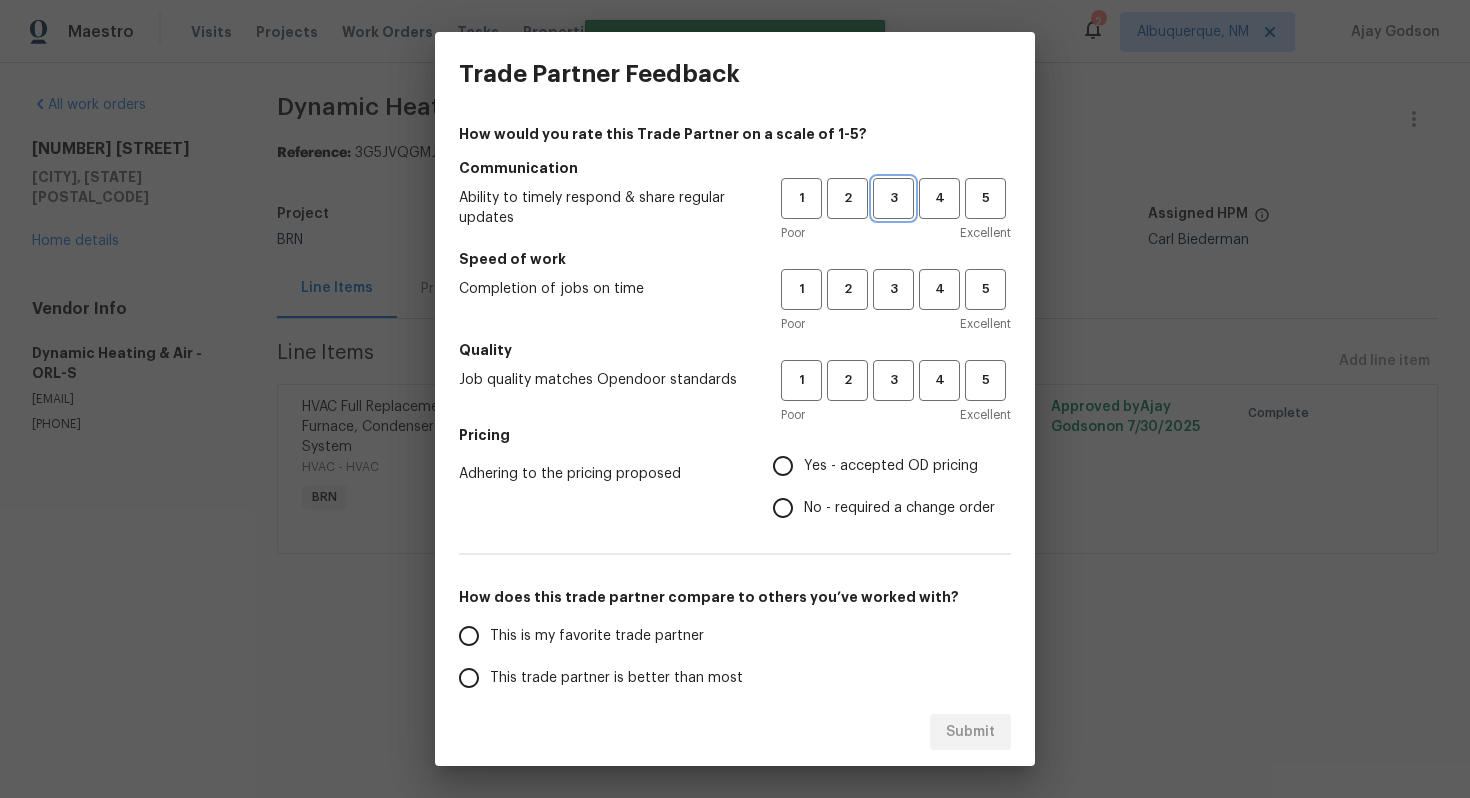 click on "3" at bounding box center [893, 198] 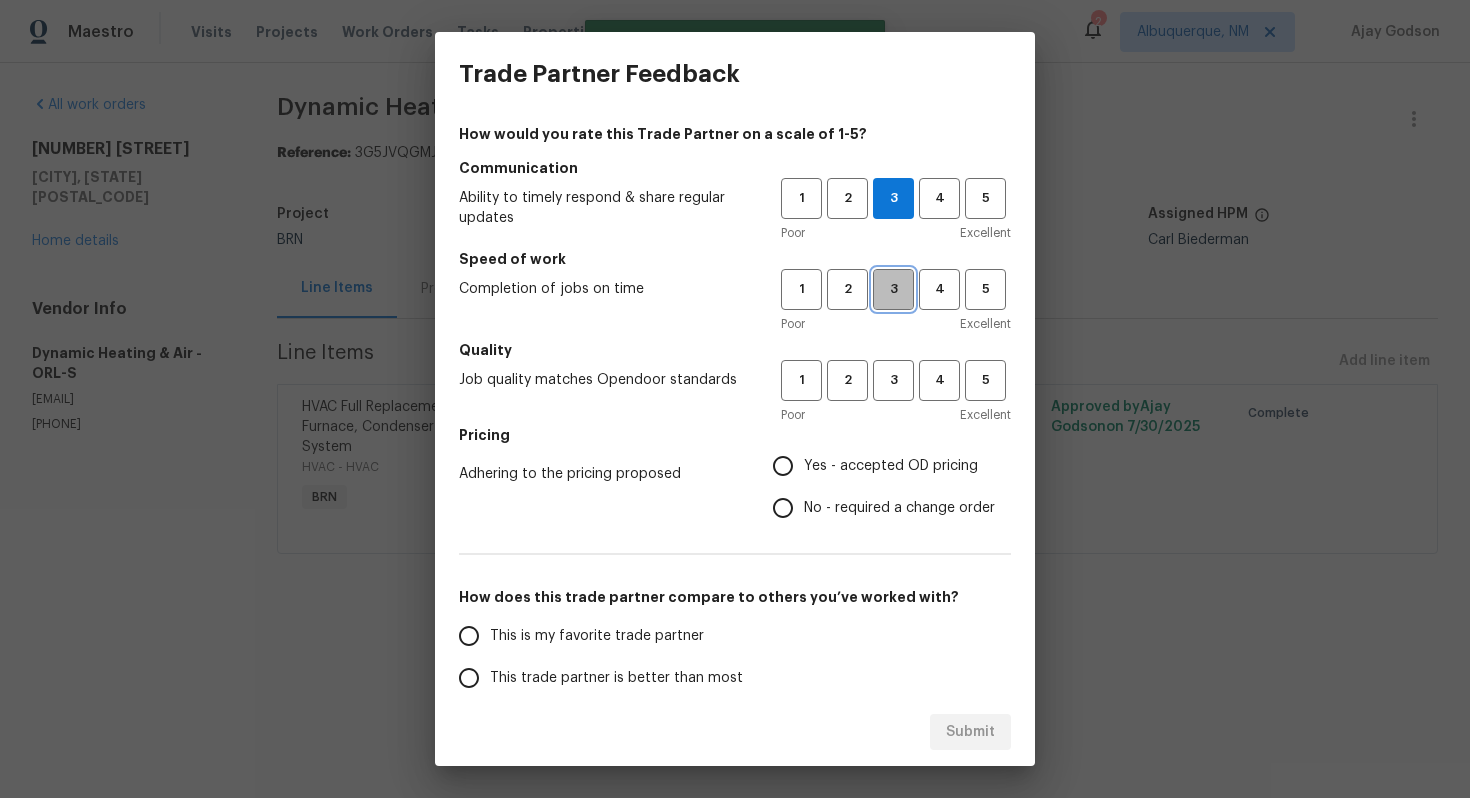 click on "3" at bounding box center [893, 289] 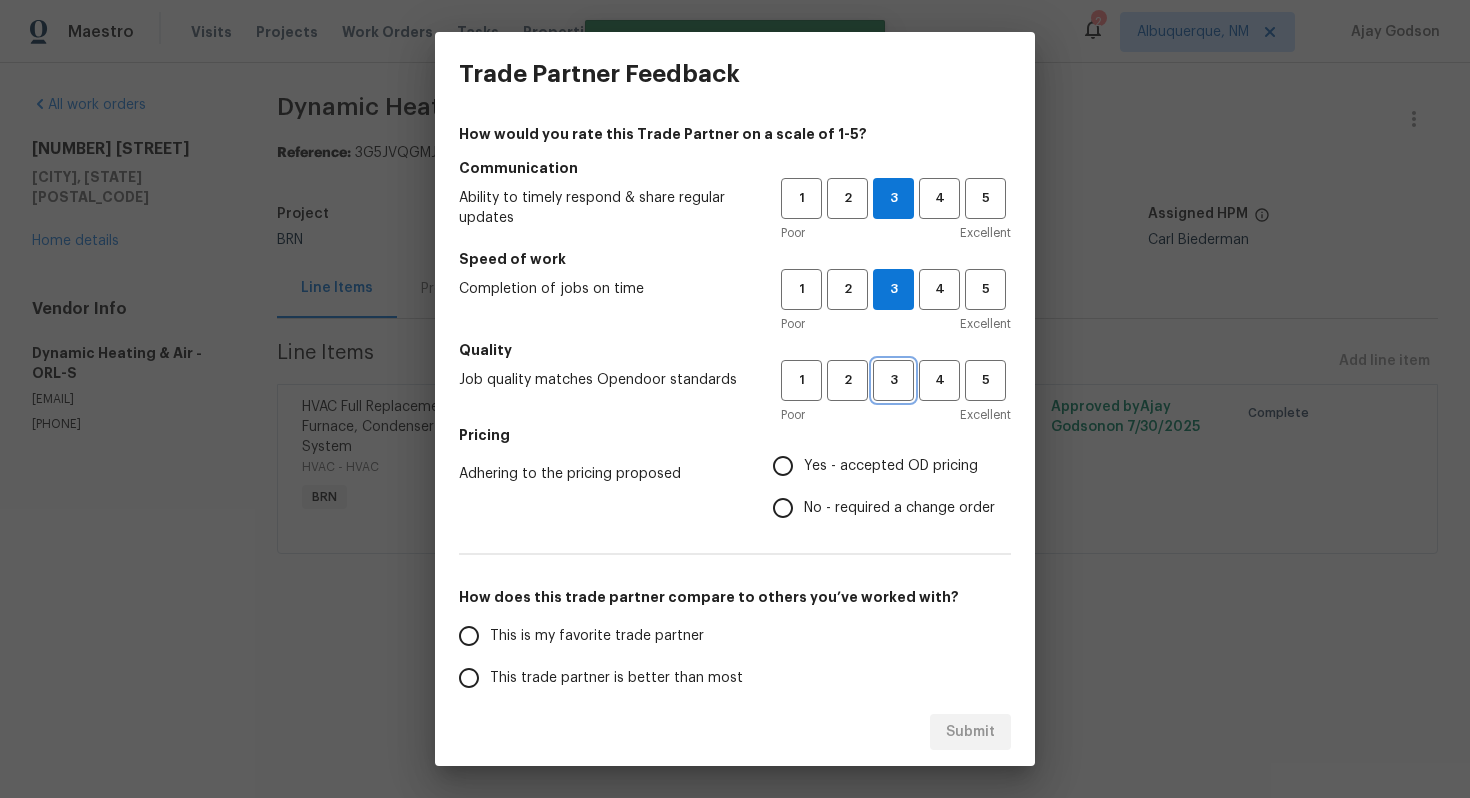 click on "3" at bounding box center (893, 380) 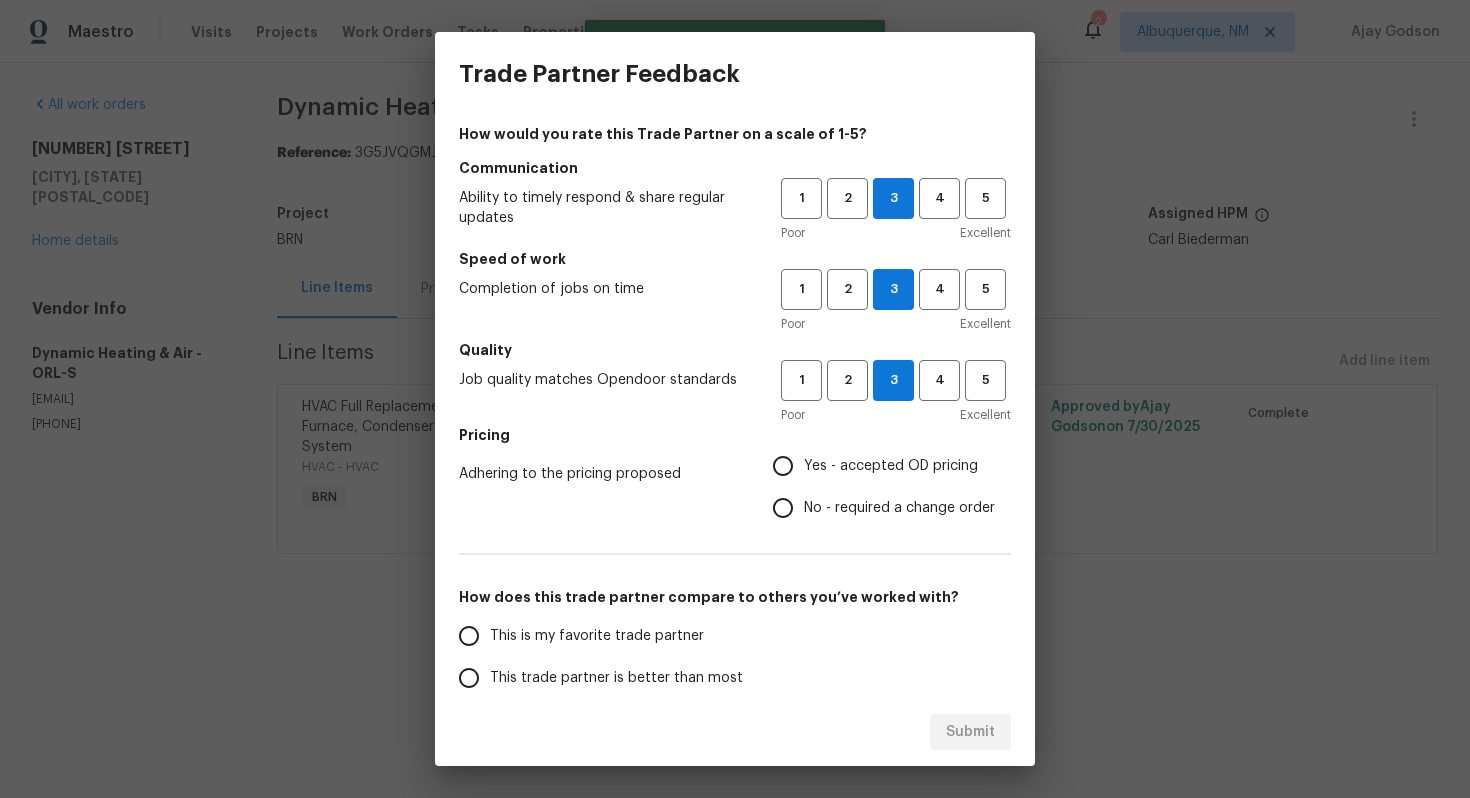click on "Yes - accepted OD pricing" at bounding box center (878, 466) 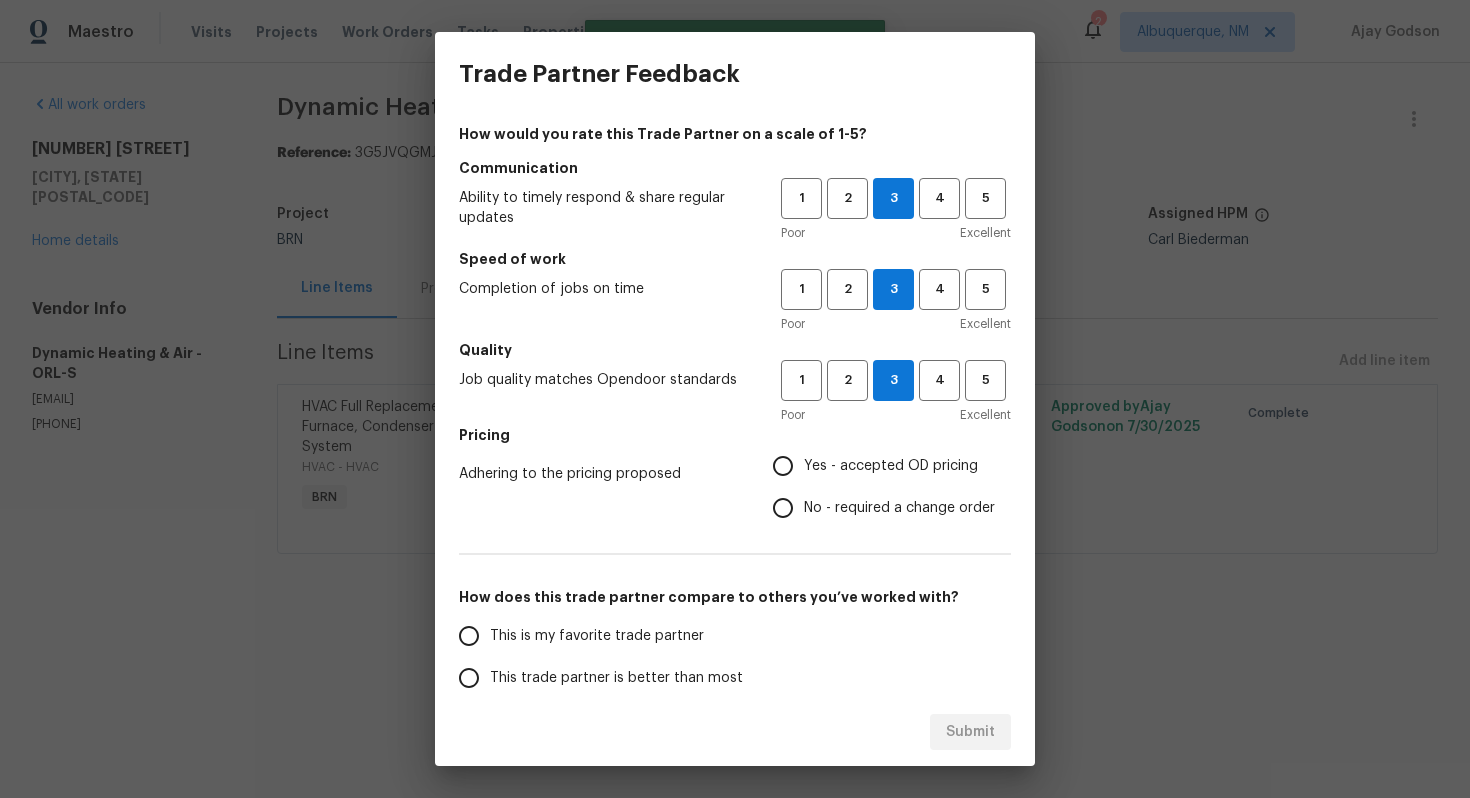 click on "Yes - accepted OD pricing" at bounding box center [783, 466] 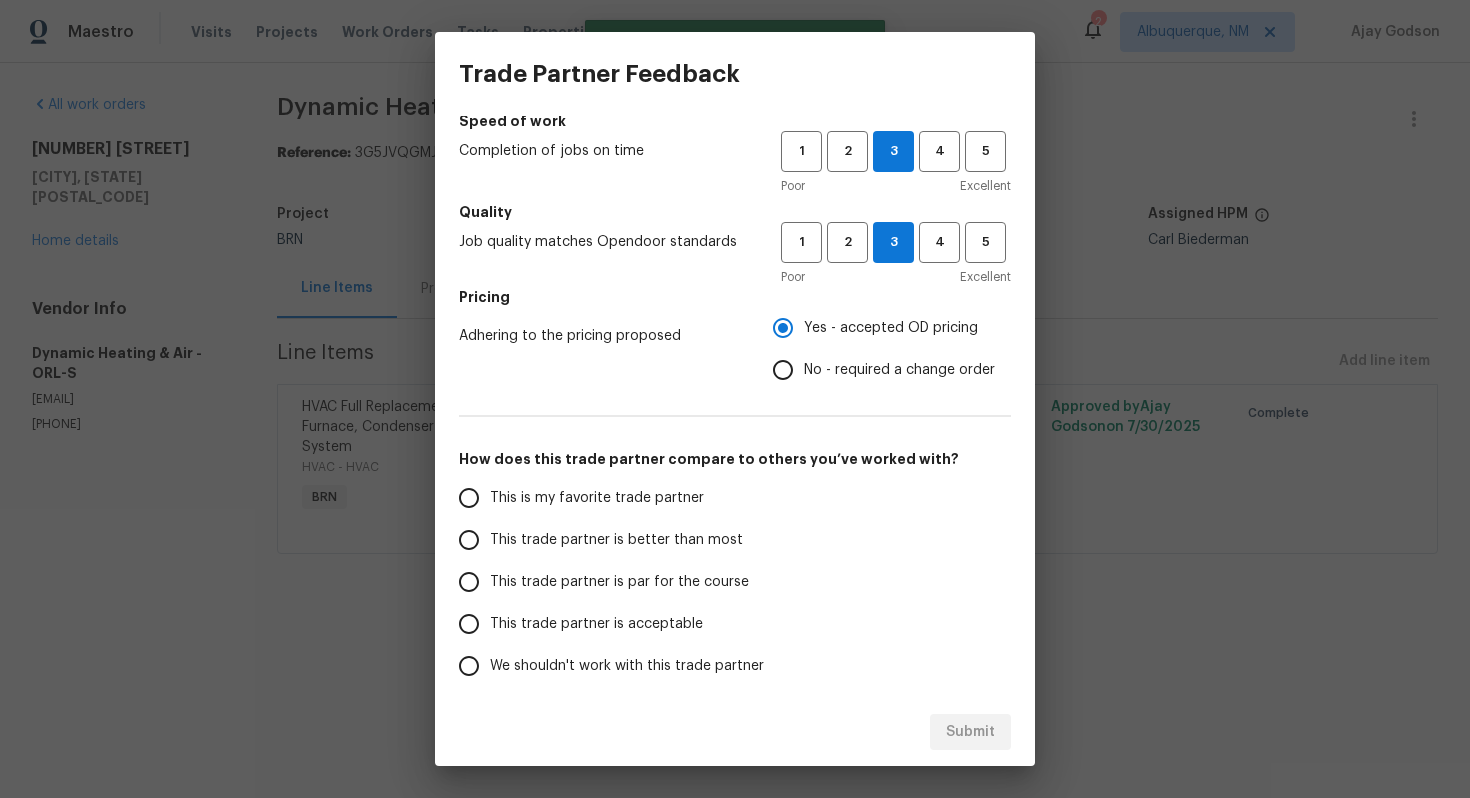 scroll, scrollTop: 217, scrollLeft: 0, axis: vertical 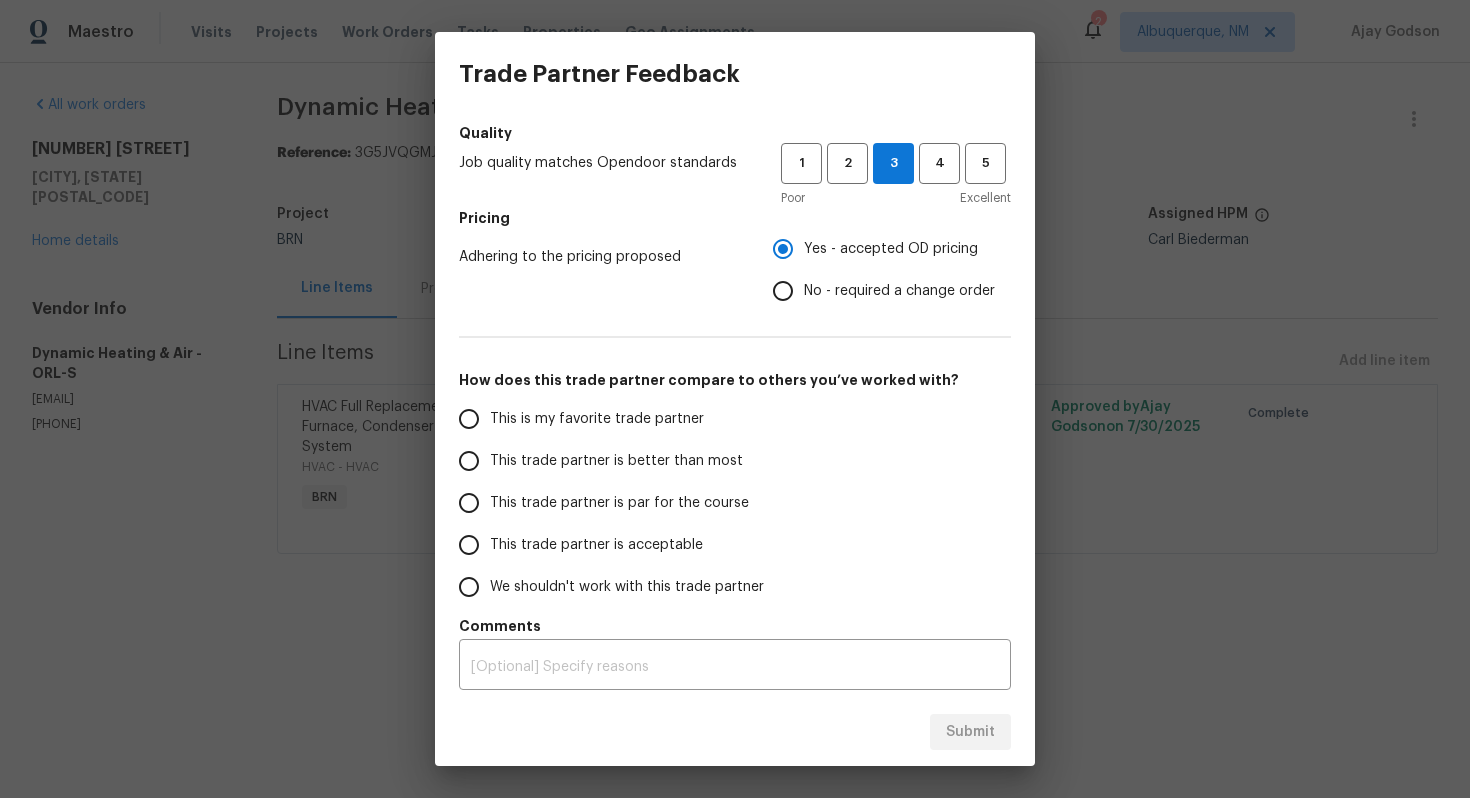 click on "This trade partner is par for the course" at bounding box center (619, 503) 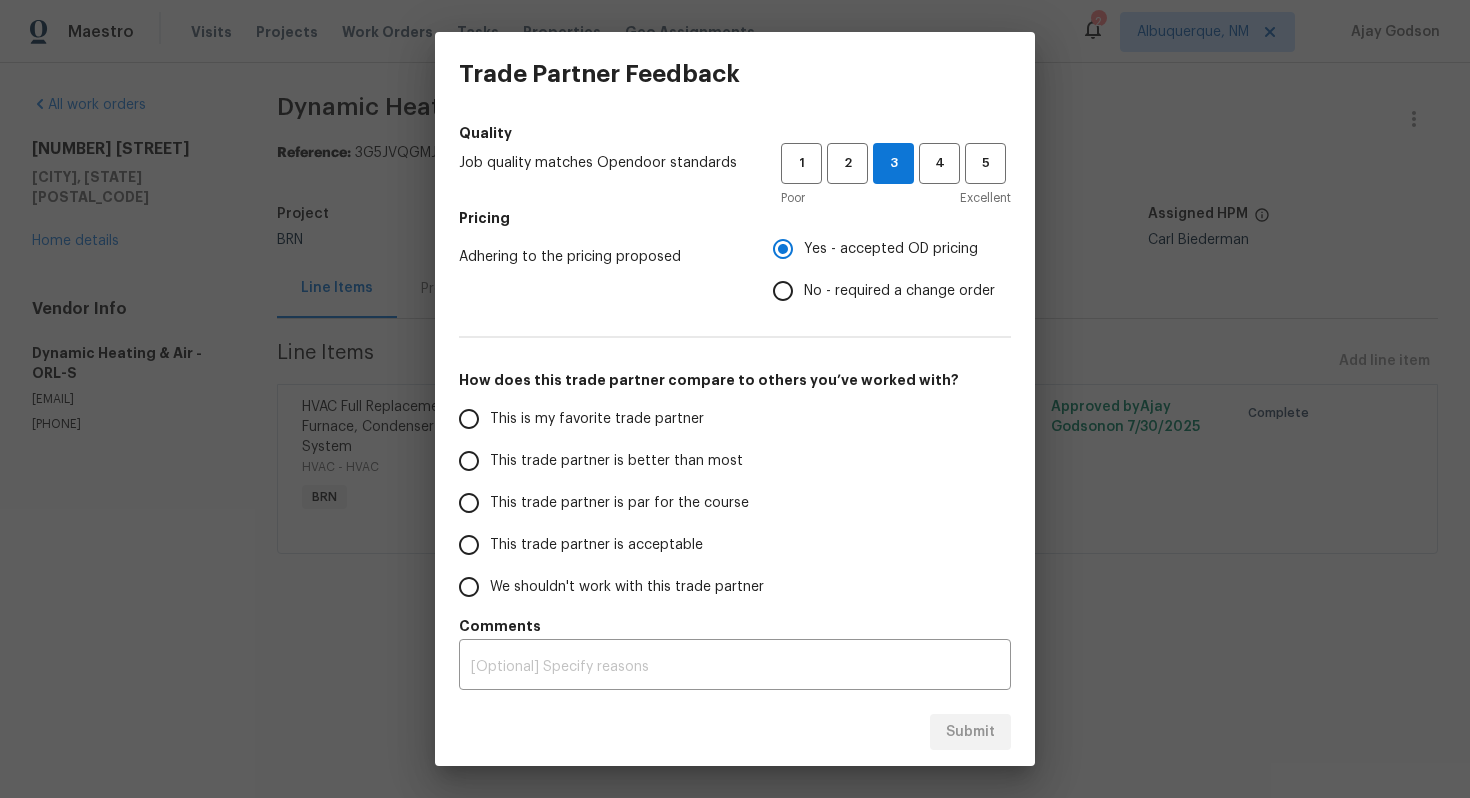 click on "This trade partner is par for the course" at bounding box center (469, 503) 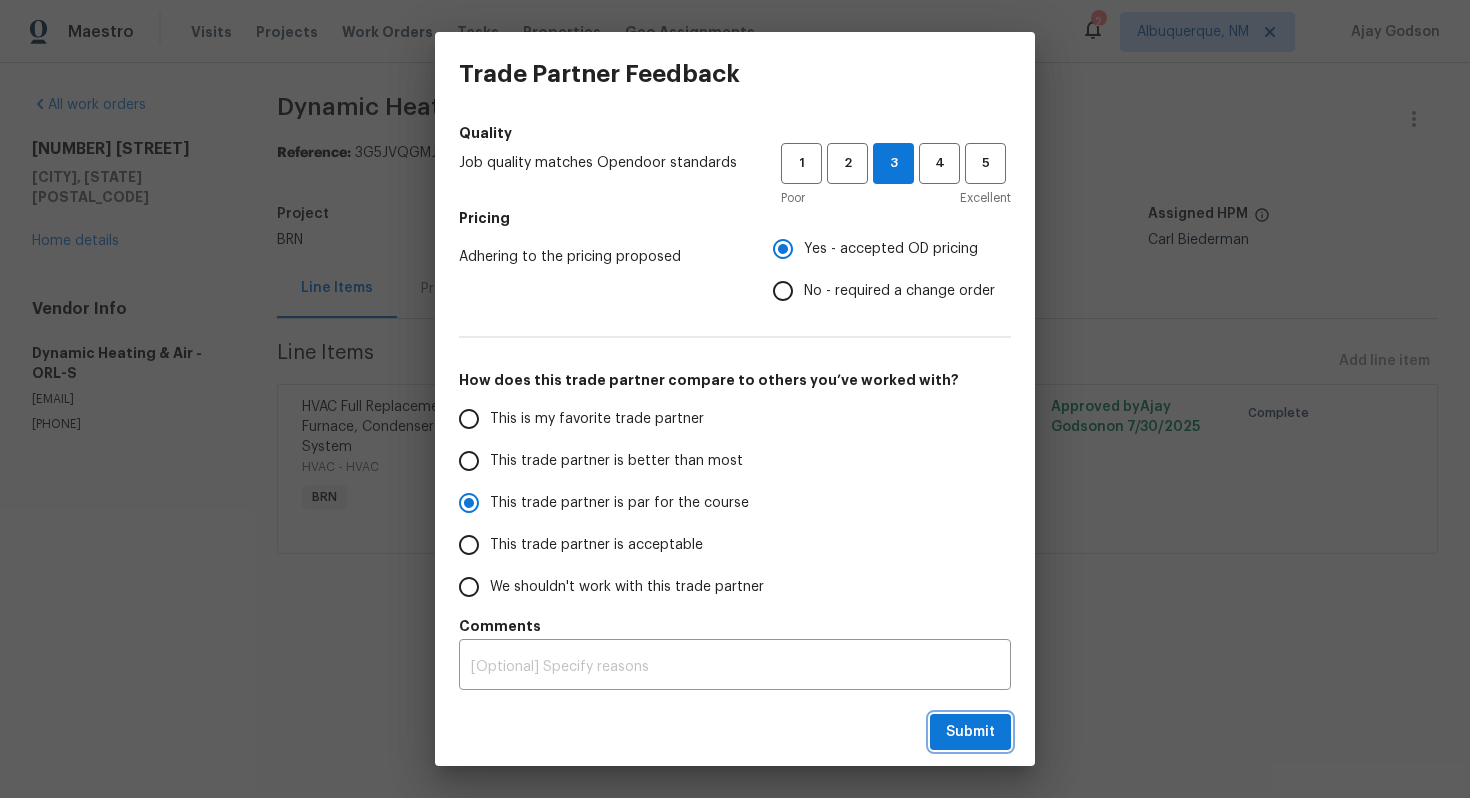 click on "Submit" at bounding box center [970, 732] 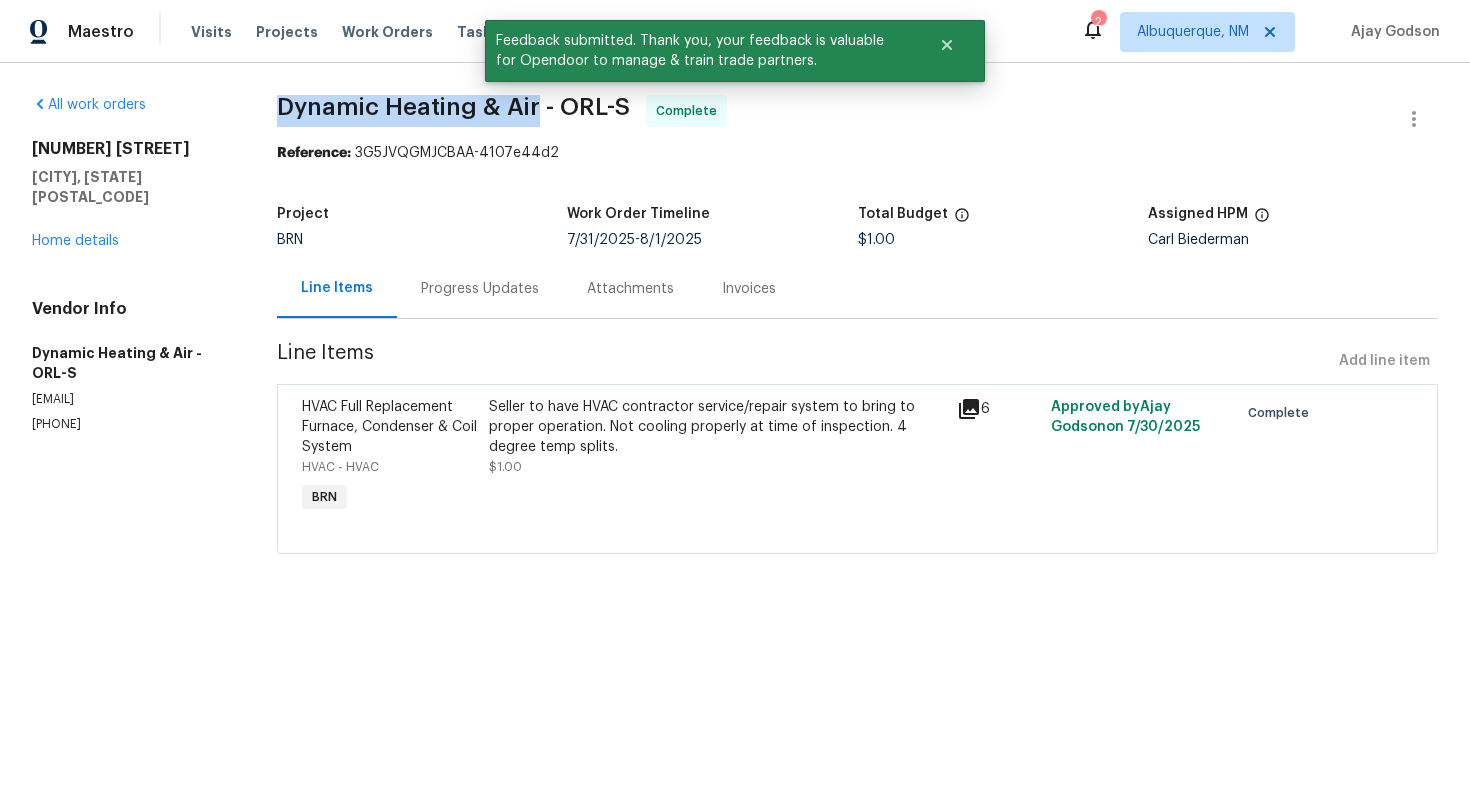 drag, startPoint x: 272, startPoint y: 104, endPoint x: 534, endPoint y: 106, distance: 262.00763 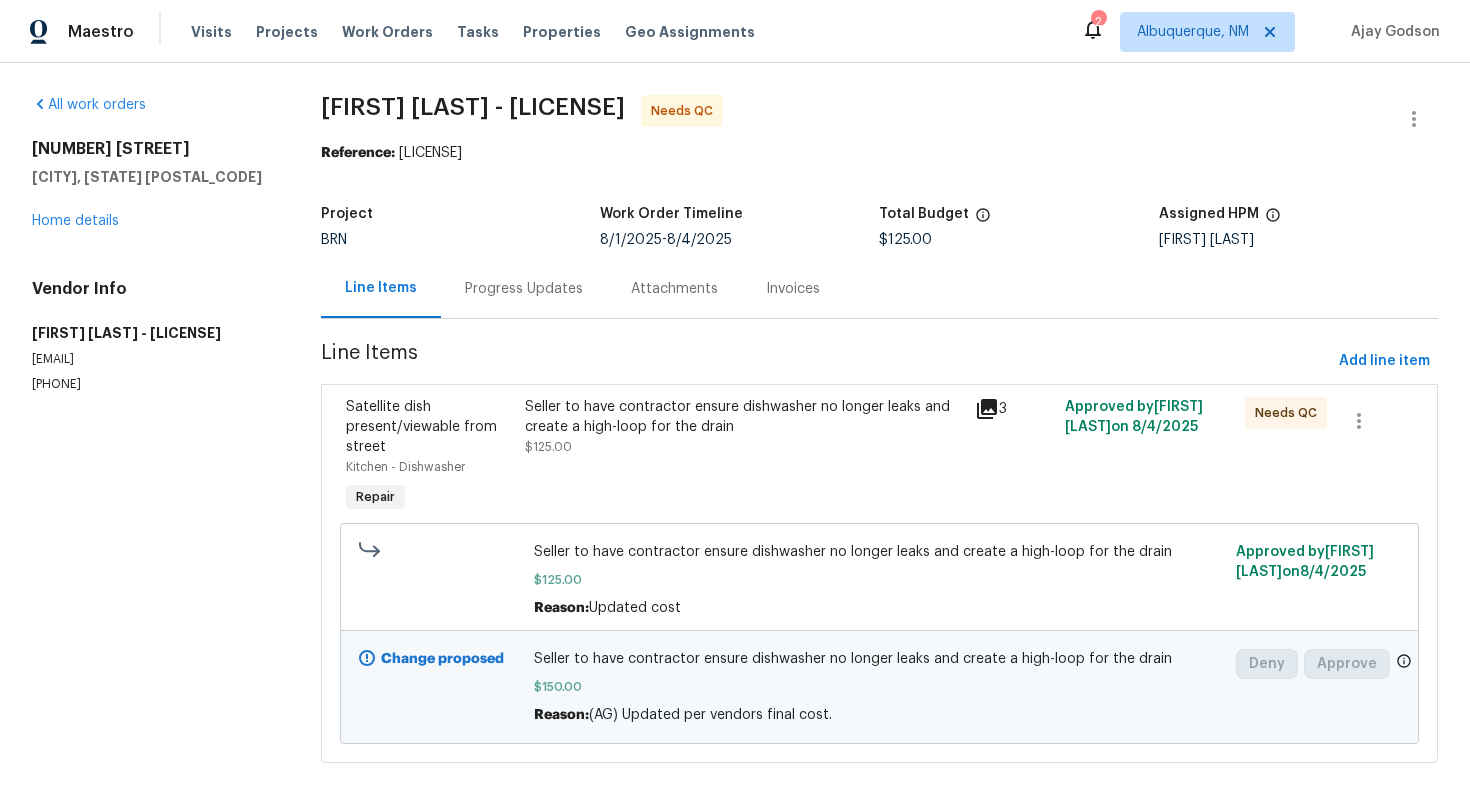 scroll, scrollTop: 0, scrollLeft: 0, axis: both 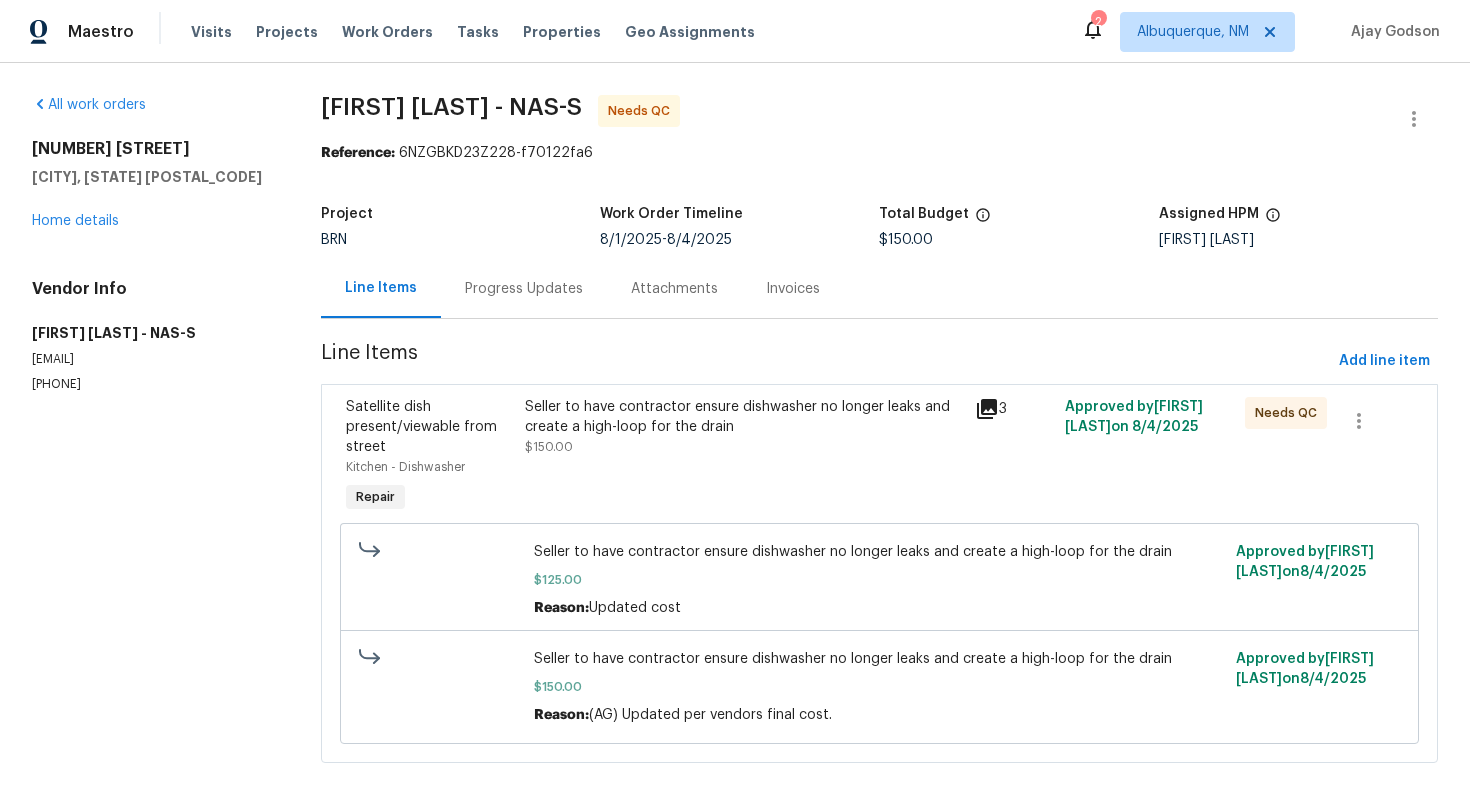 click on "Progress Updates" at bounding box center (524, 289) 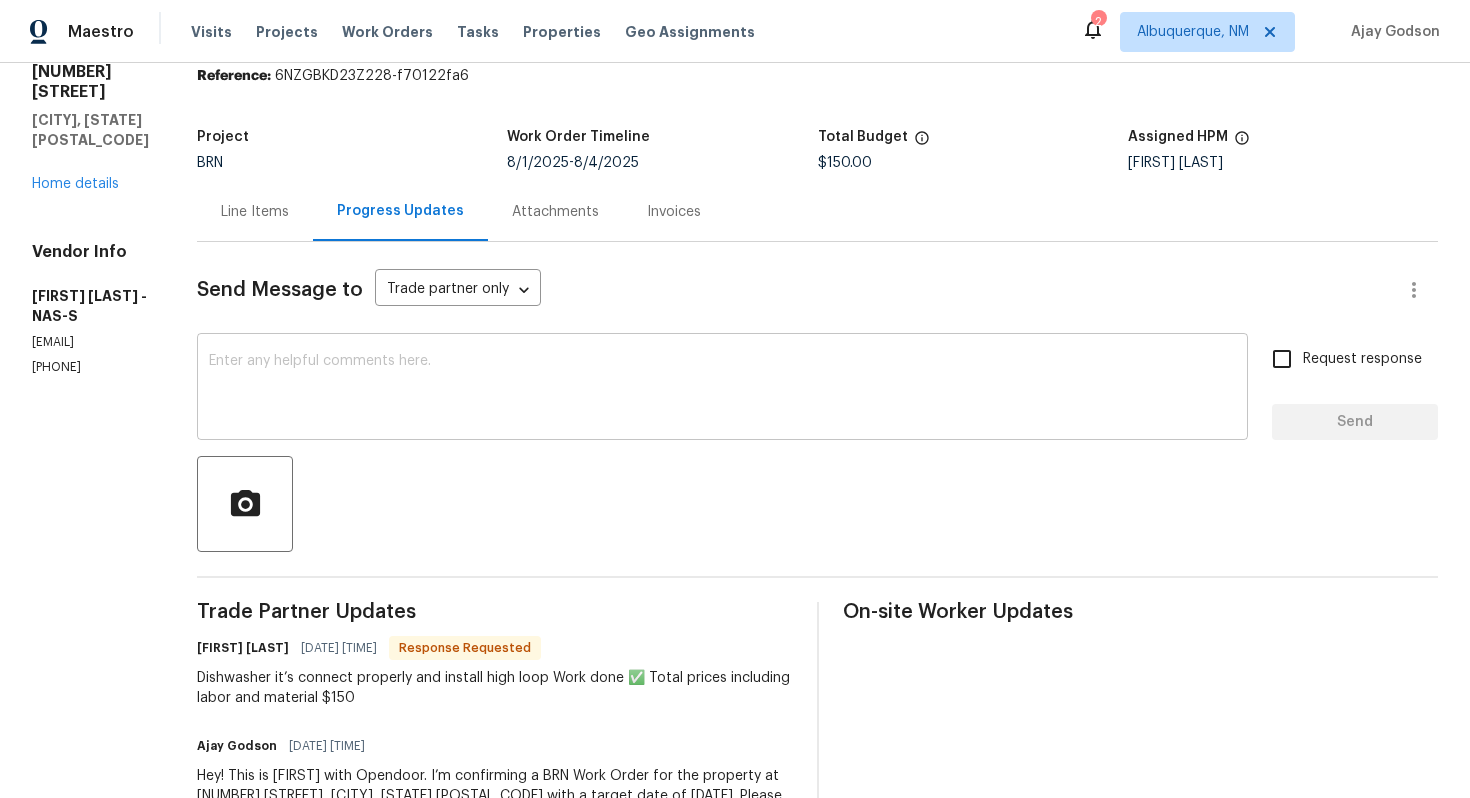 scroll, scrollTop: 0, scrollLeft: 0, axis: both 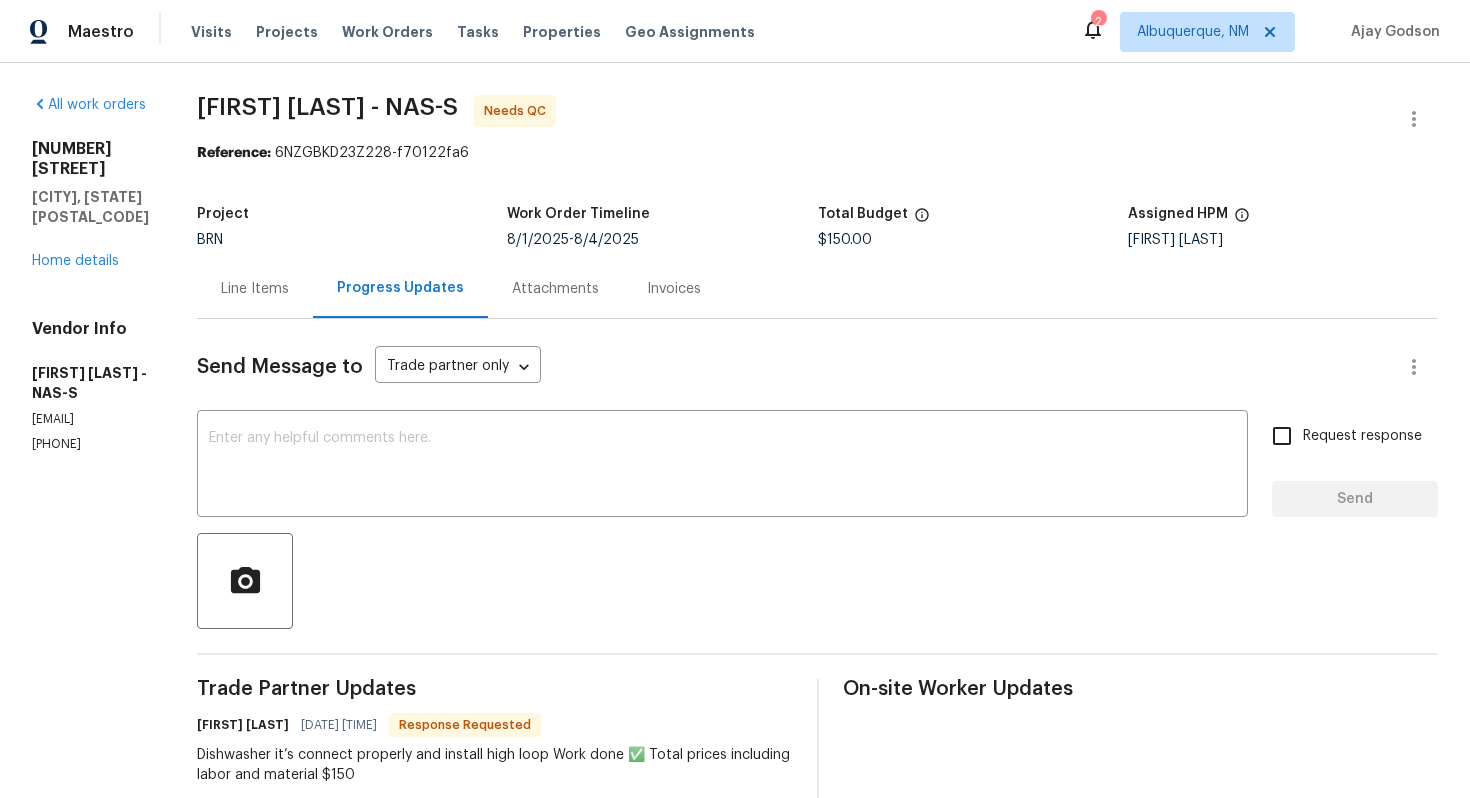 click on "Line Items" at bounding box center (255, 289) 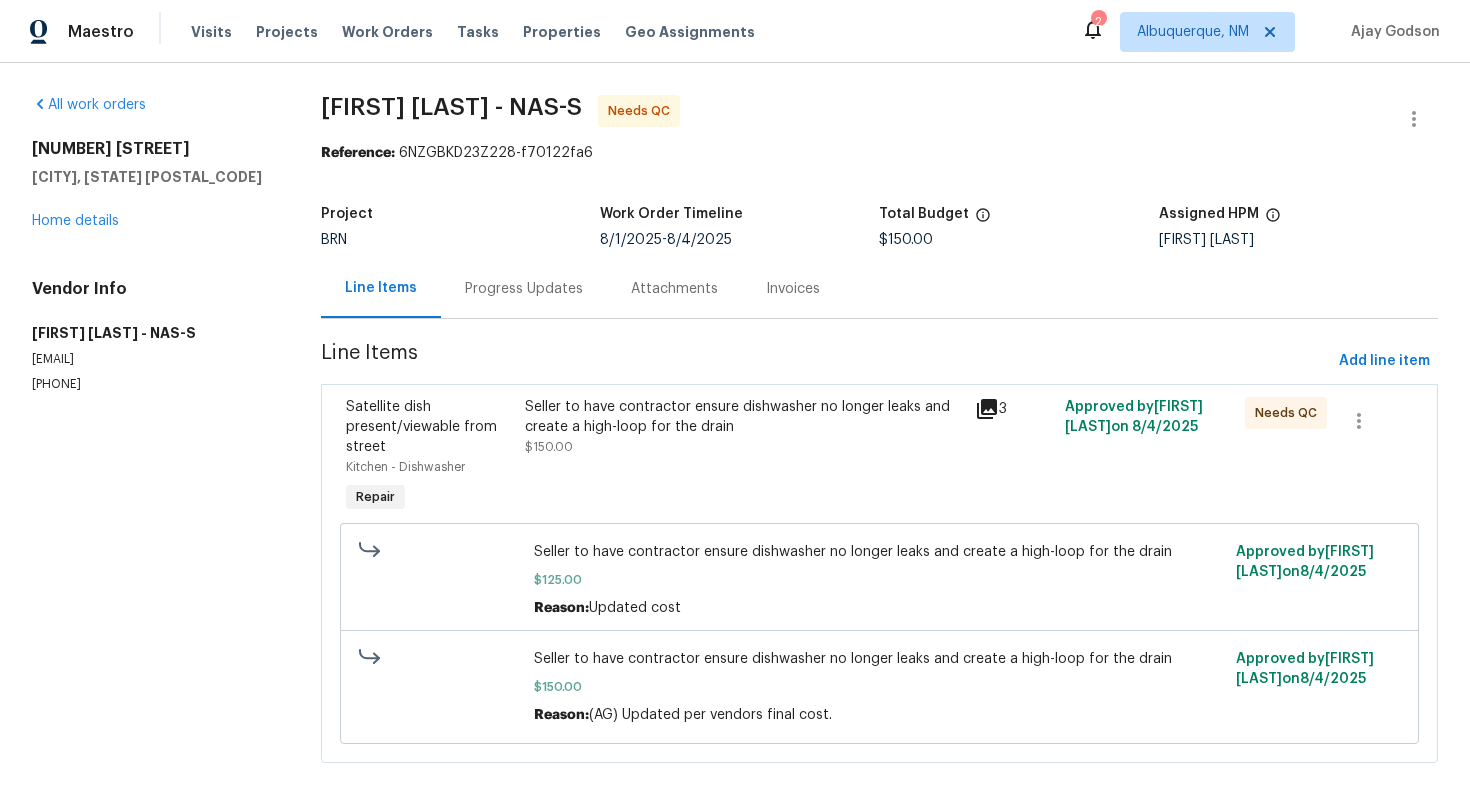click on "Seller to have contractor ensure dishwasher no longer leaks and create a high-loop for the drain" at bounding box center (744, 417) 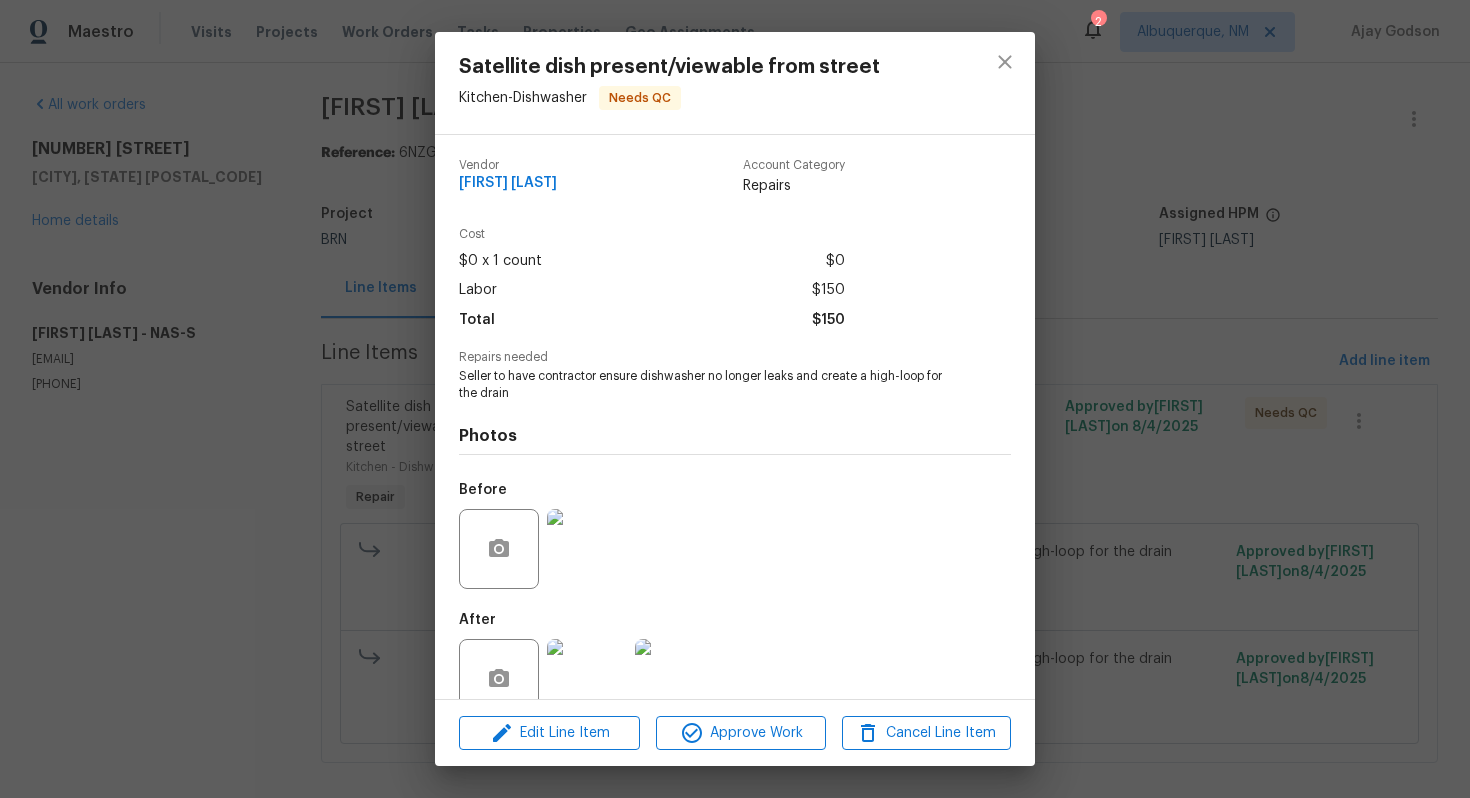 scroll, scrollTop: 40, scrollLeft: 0, axis: vertical 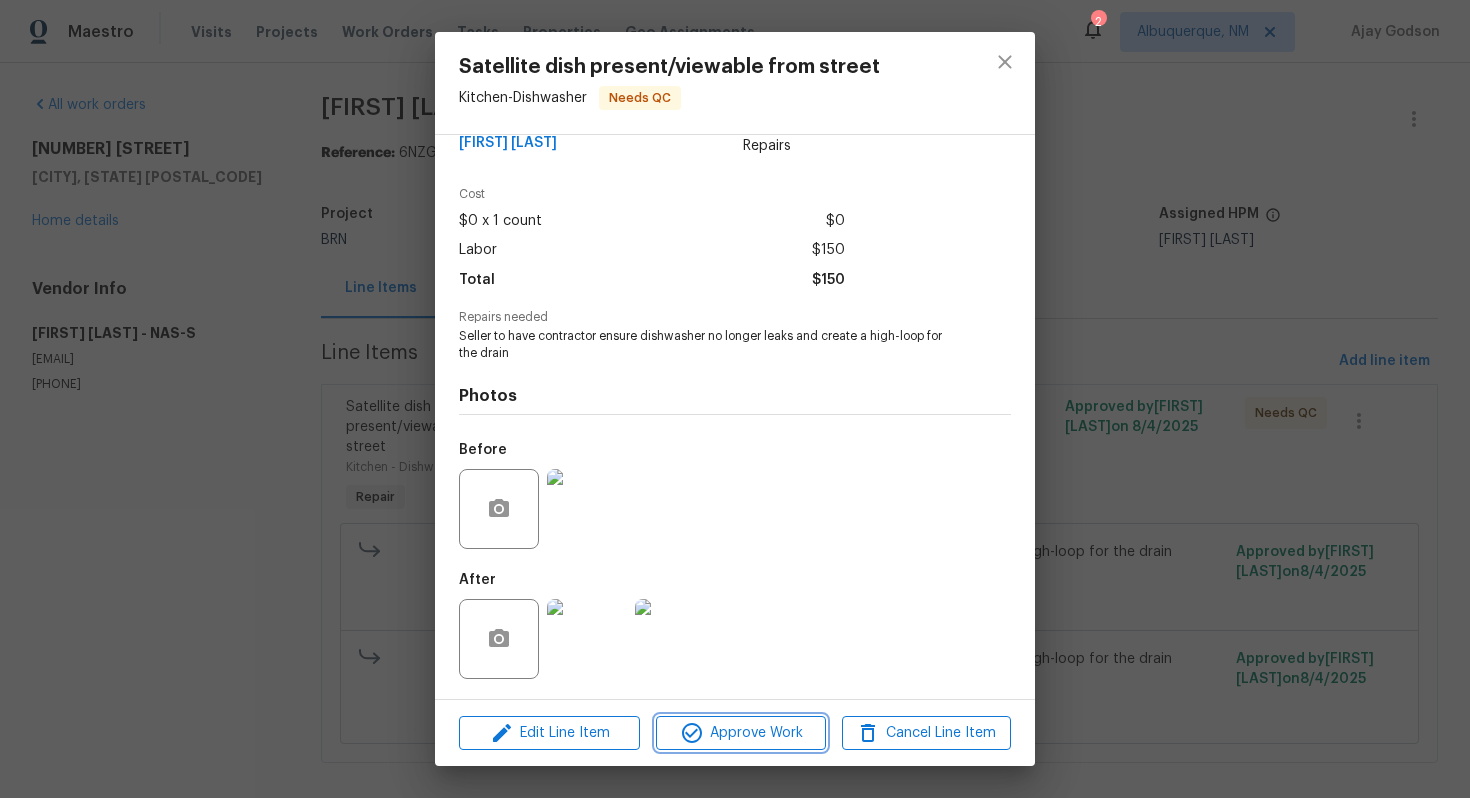 click on "Approve Work" at bounding box center [740, 733] 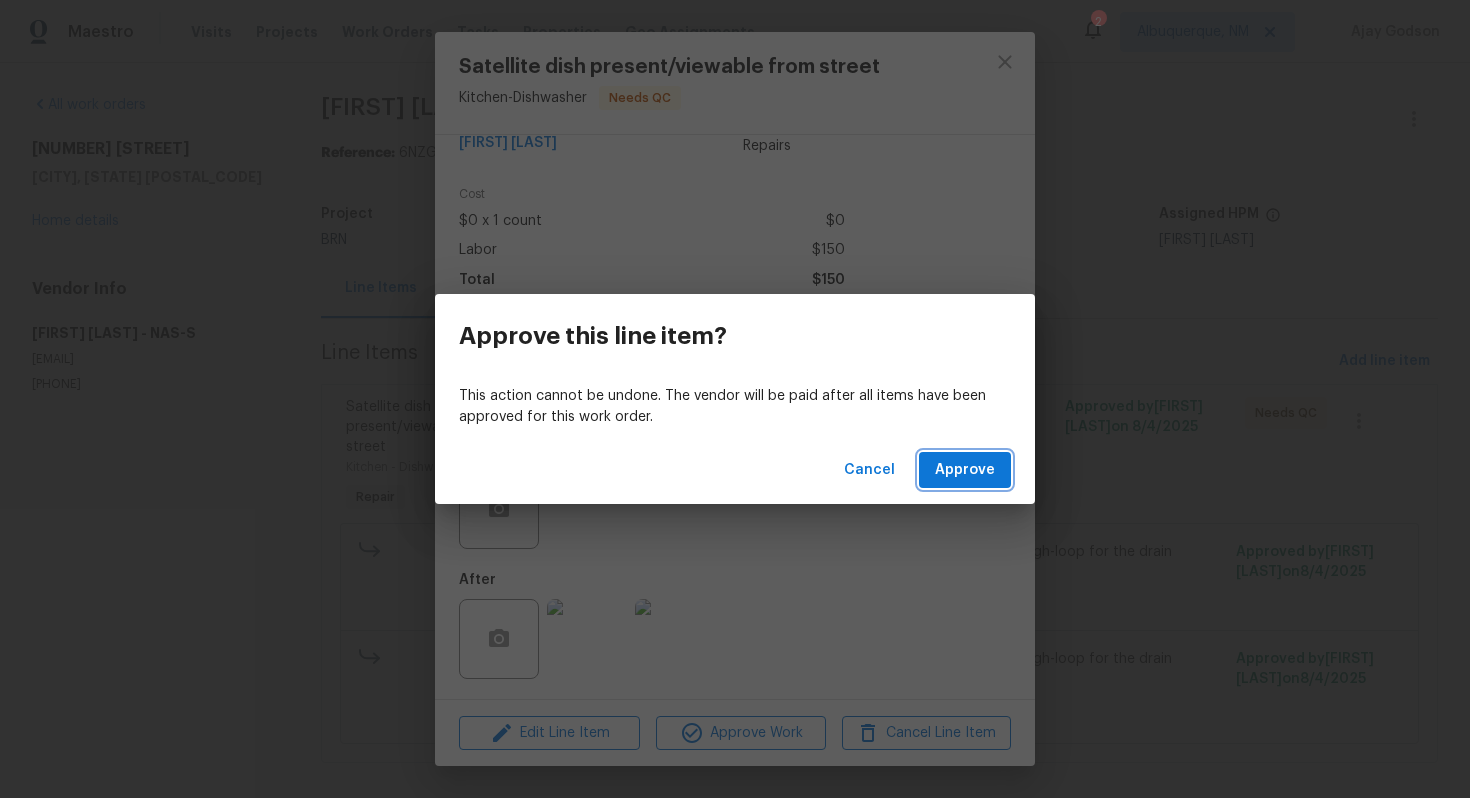 click on "Approve" at bounding box center [965, 470] 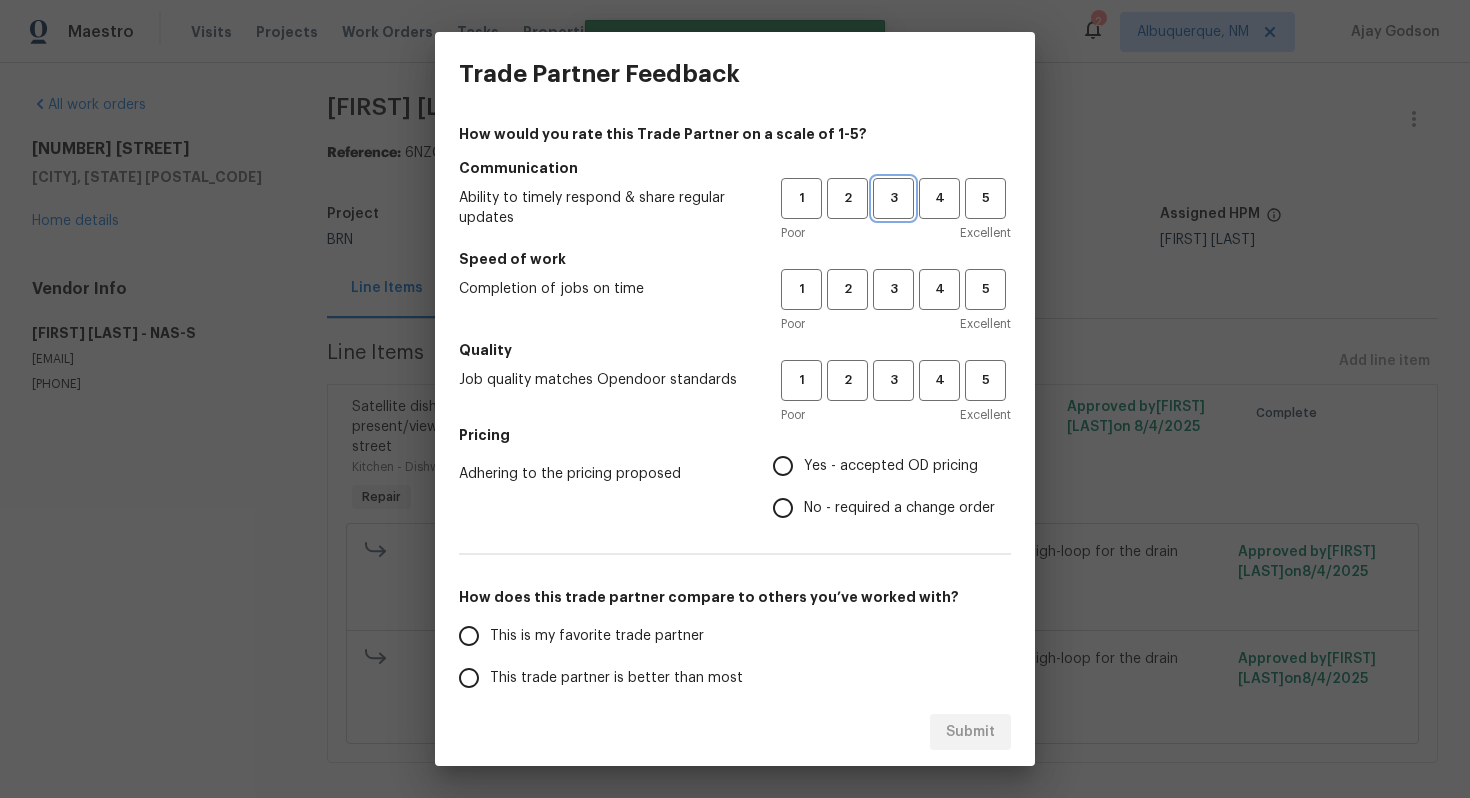 click on "3" at bounding box center (893, 198) 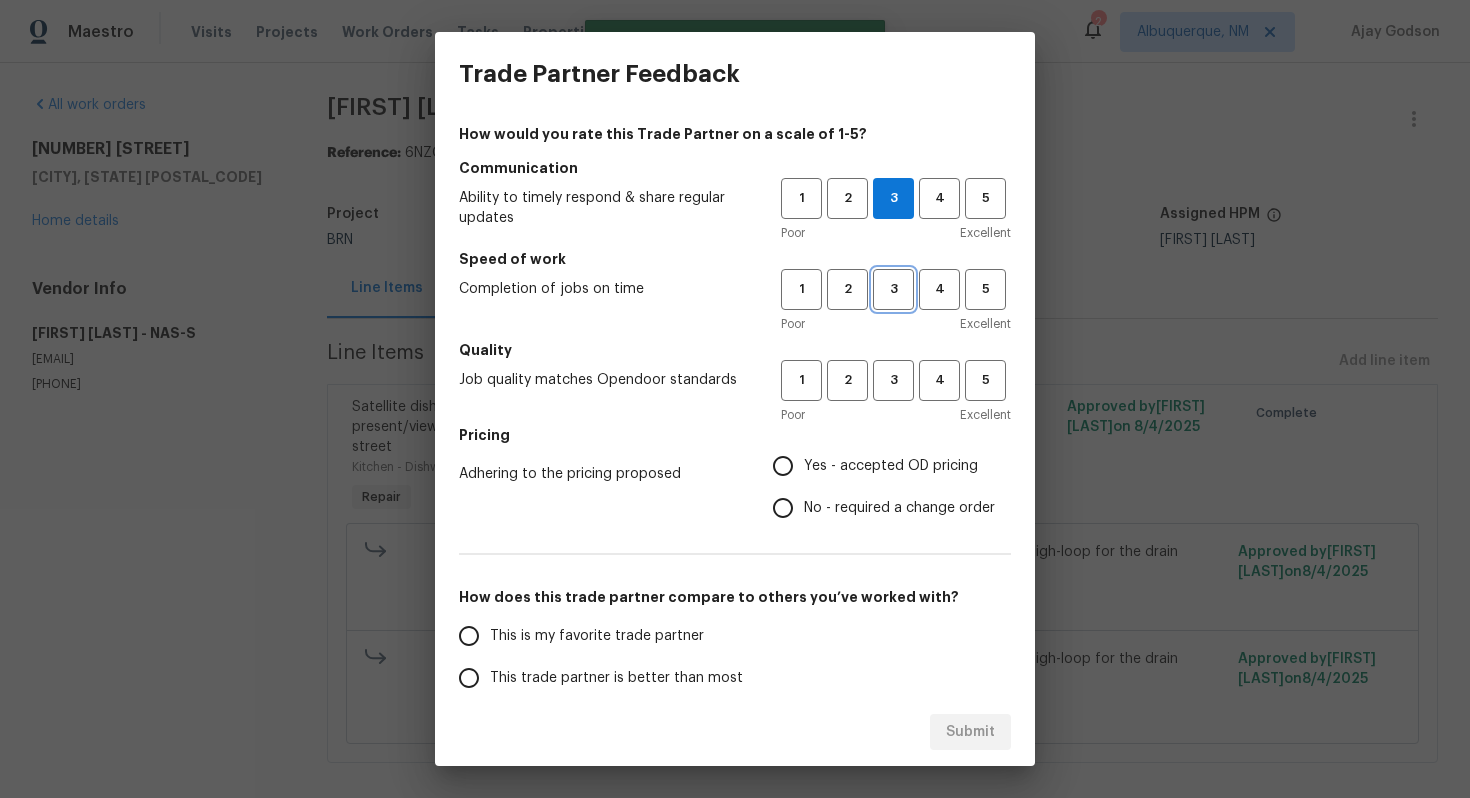 click on "3" at bounding box center (893, 289) 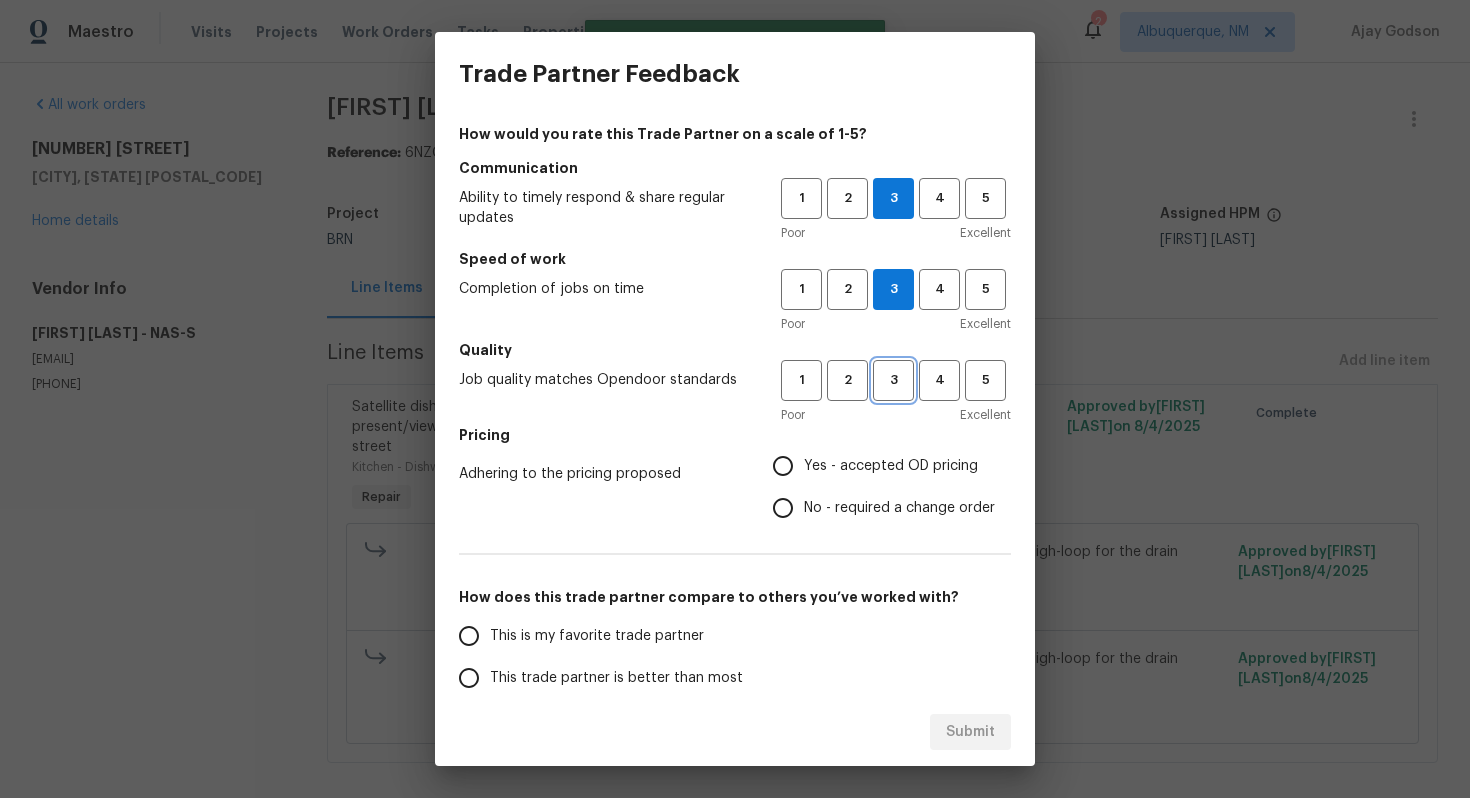 click on "3" at bounding box center [893, 380] 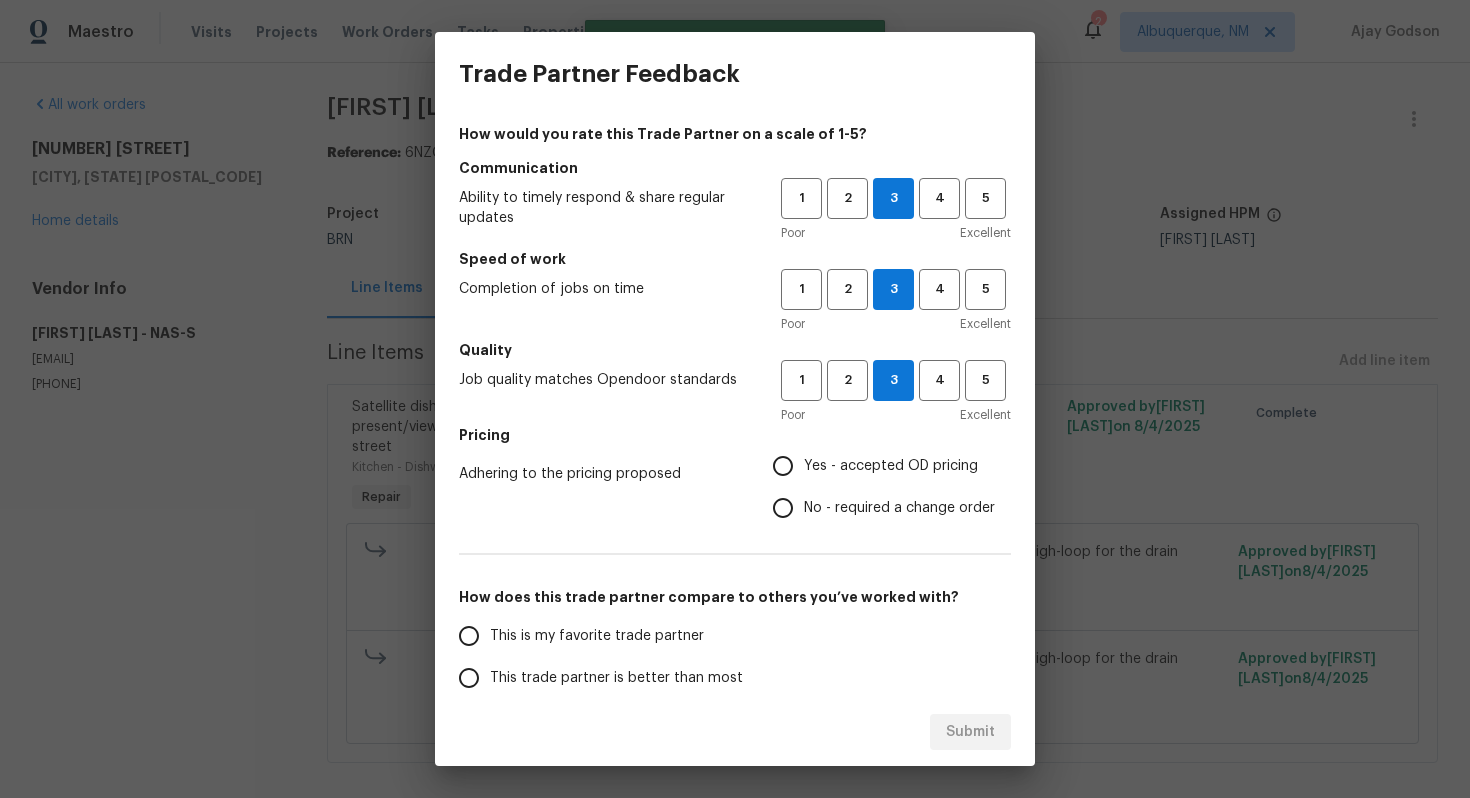 click on "No - required a change order" at bounding box center (783, 508) 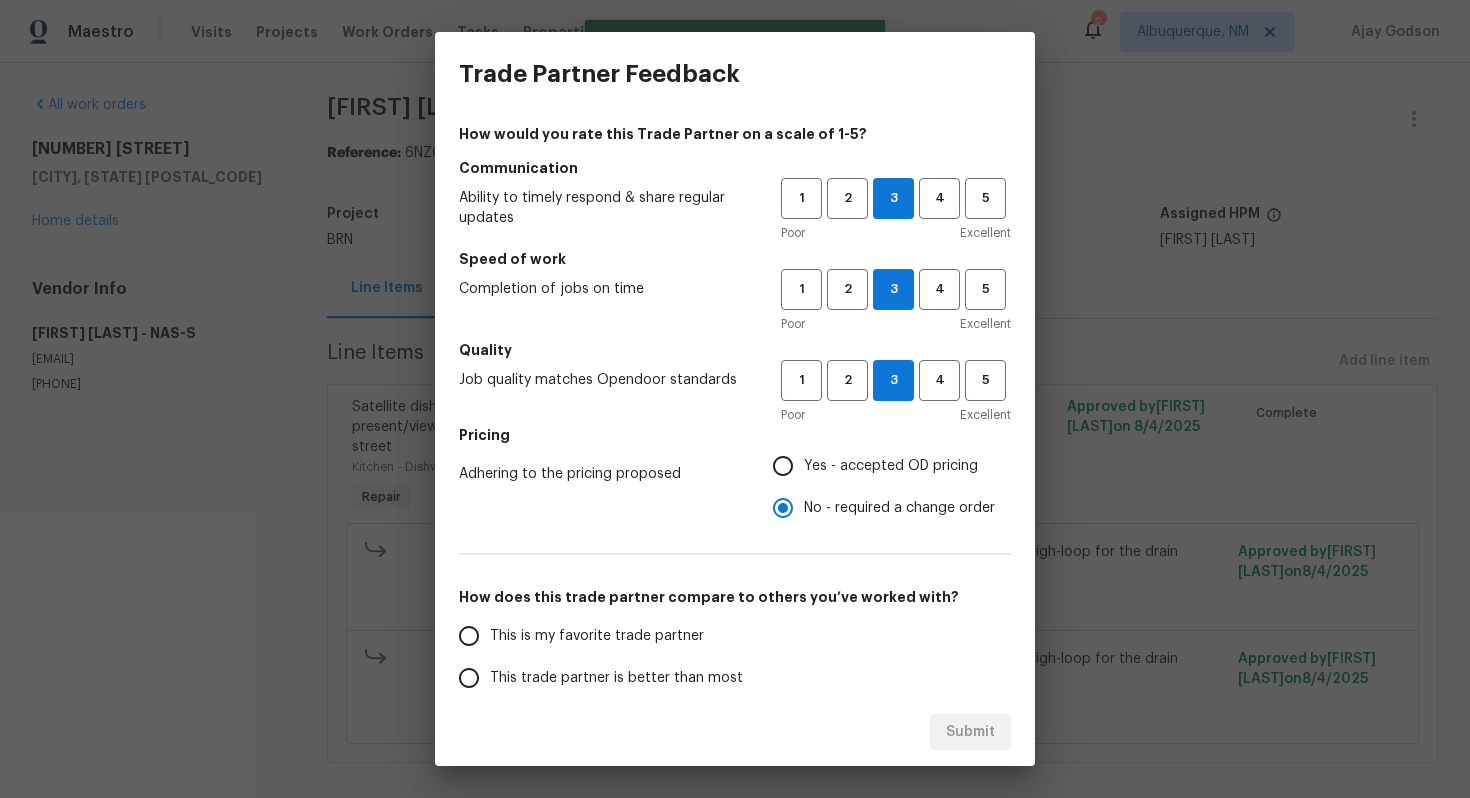 scroll, scrollTop: 217, scrollLeft: 0, axis: vertical 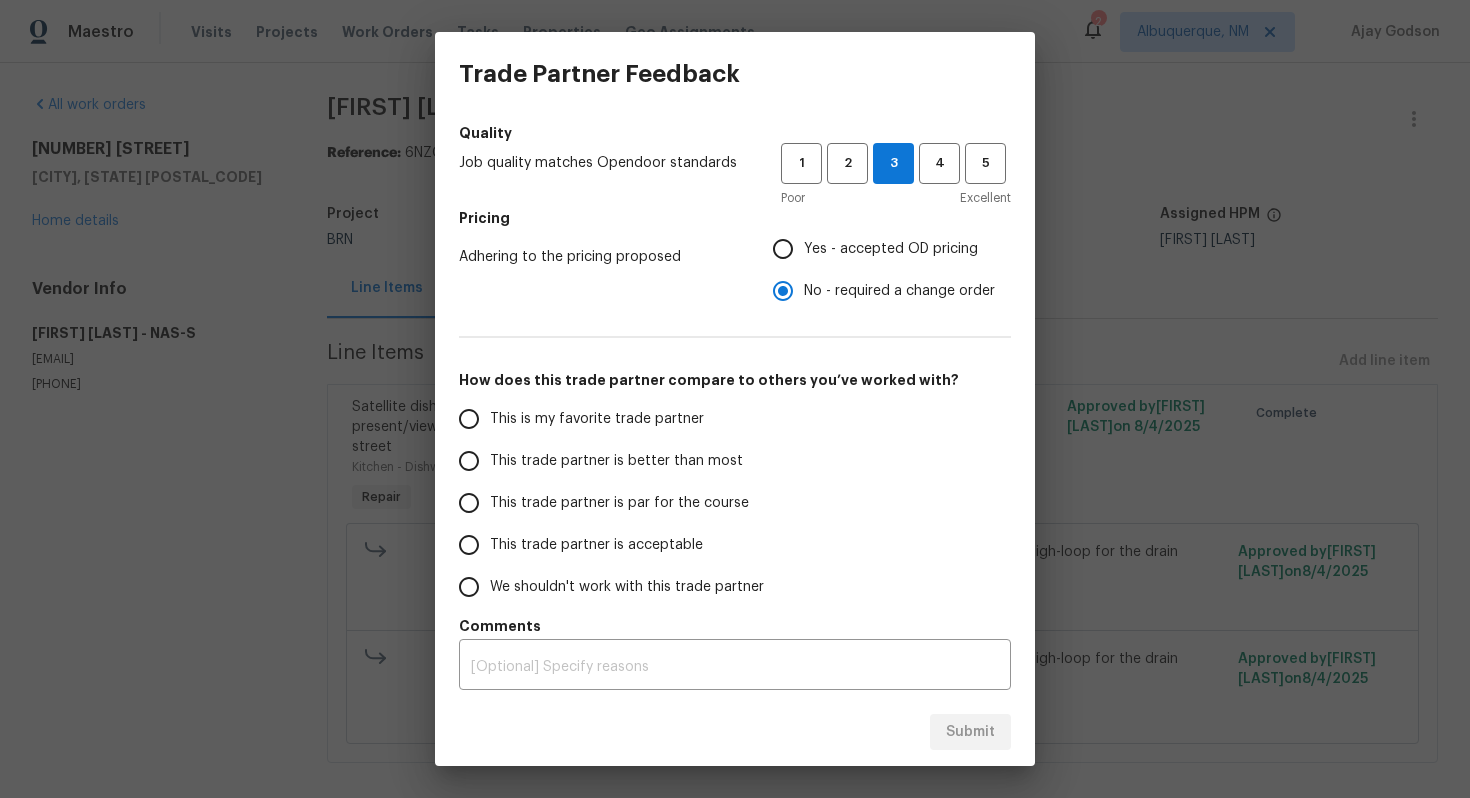 click on "This trade partner is par for the course" at bounding box center [619, 503] 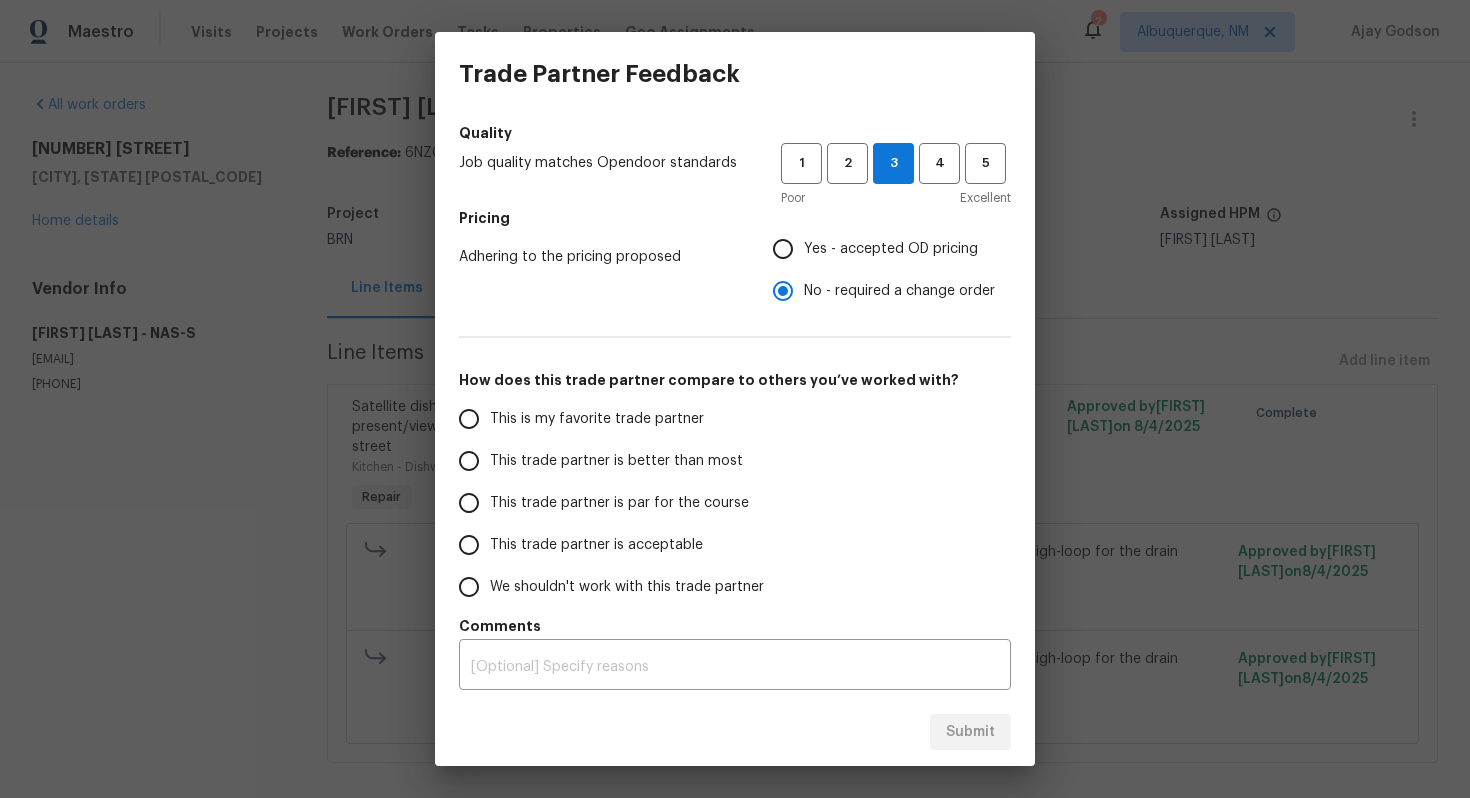 click on "This trade partner is par for the course" at bounding box center [469, 503] 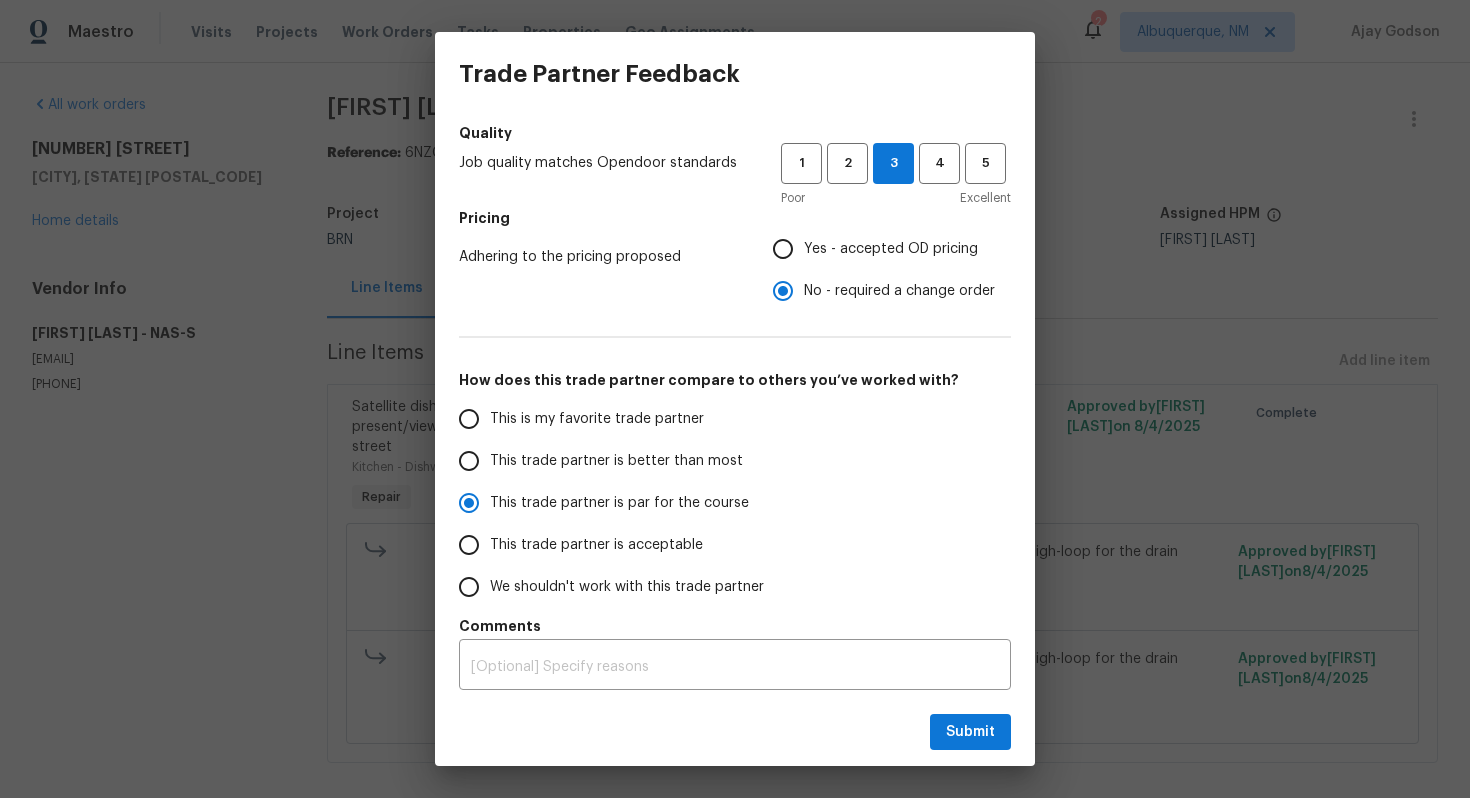 click on "Submit" at bounding box center (735, 732) 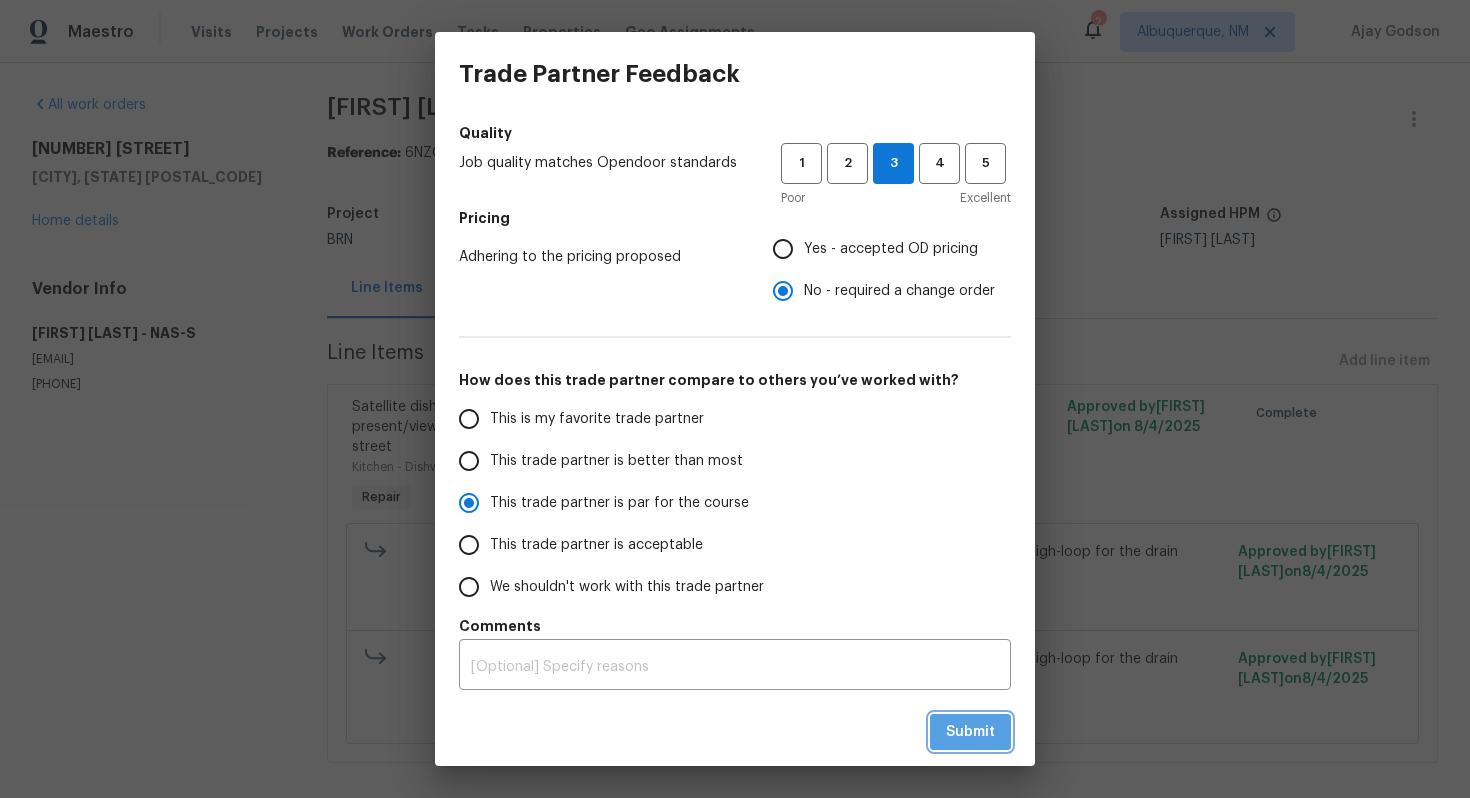 click on "Submit" at bounding box center (970, 732) 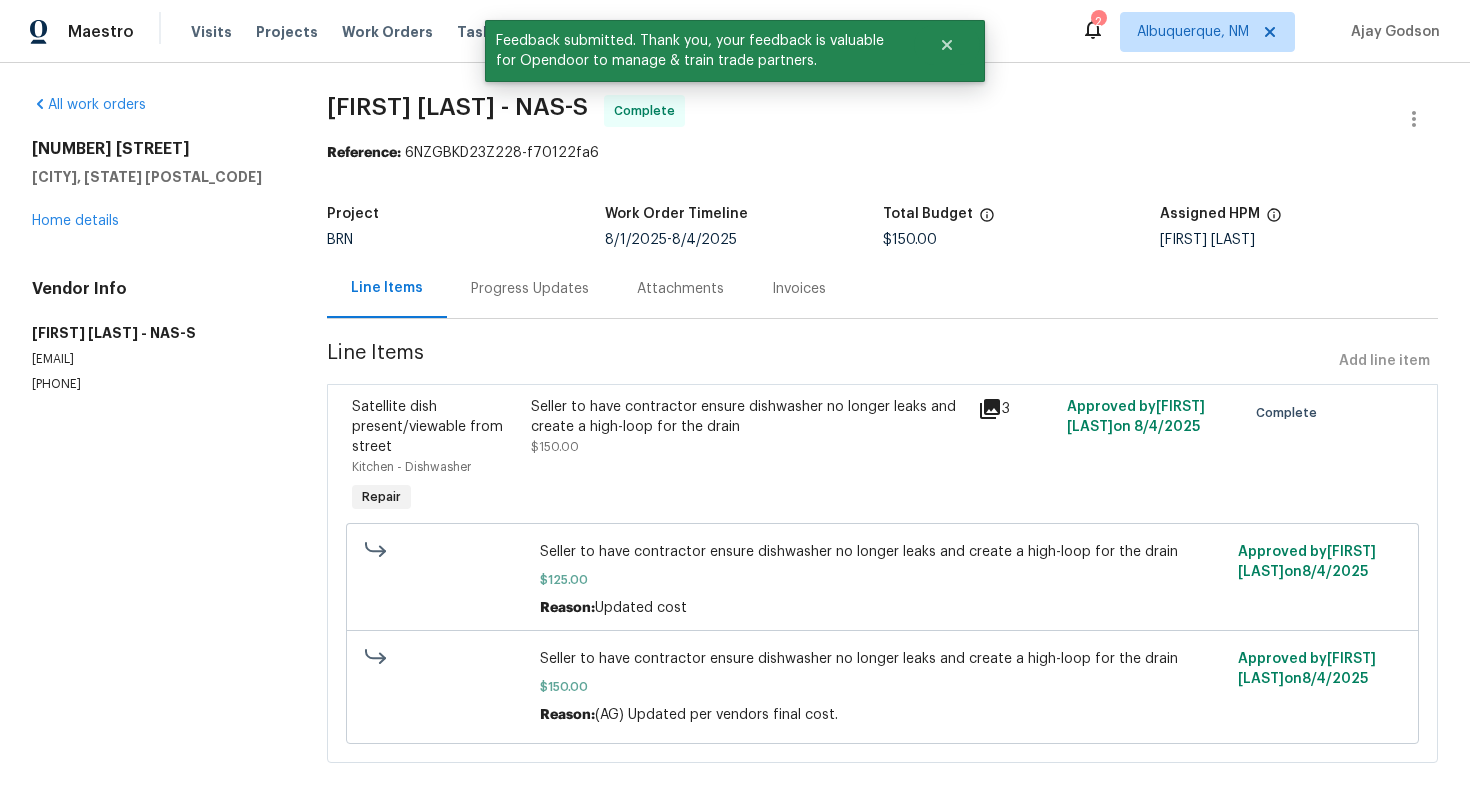 click on "Progress Updates" at bounding box center [530, 288] 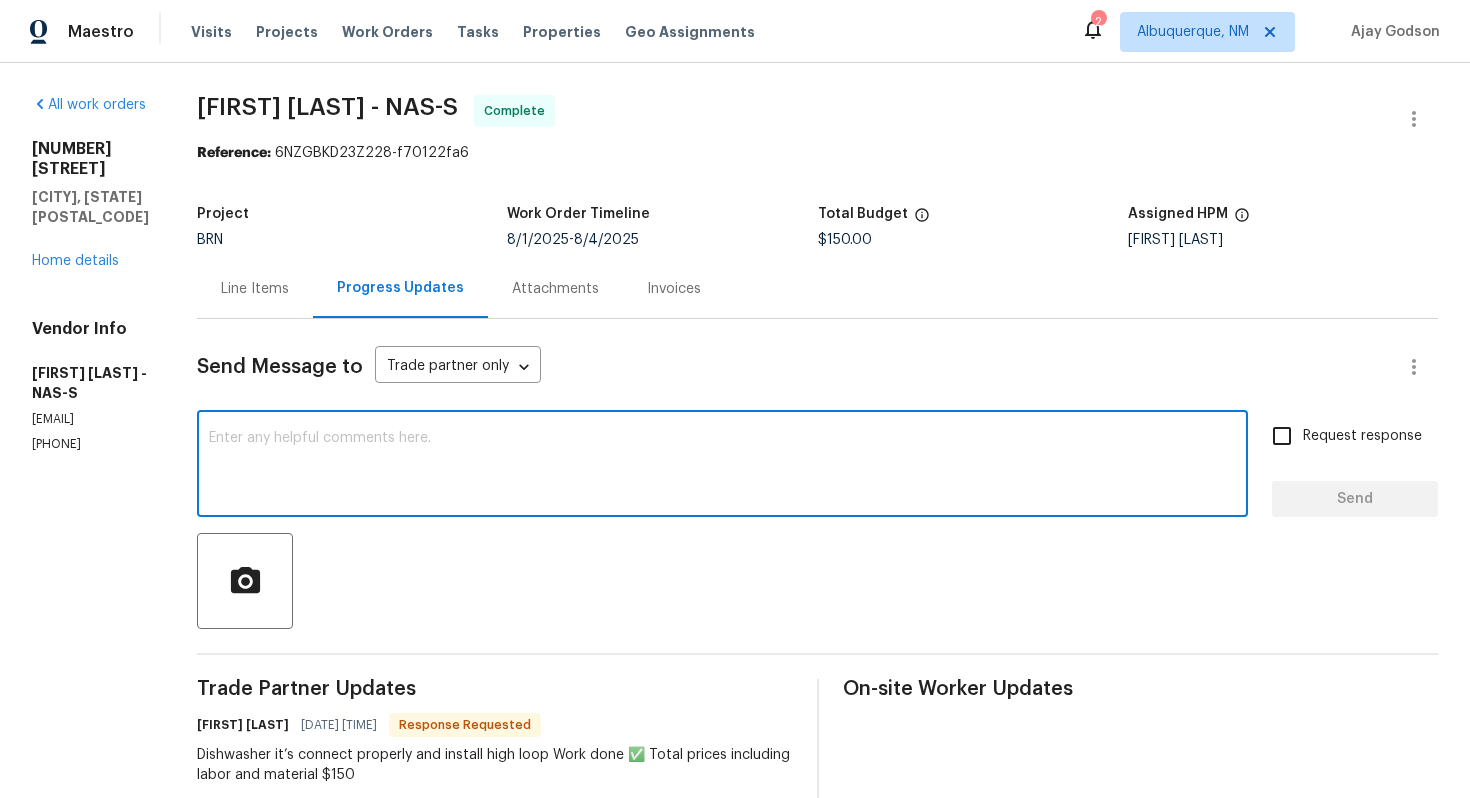 click at bounding box center (722, 466) 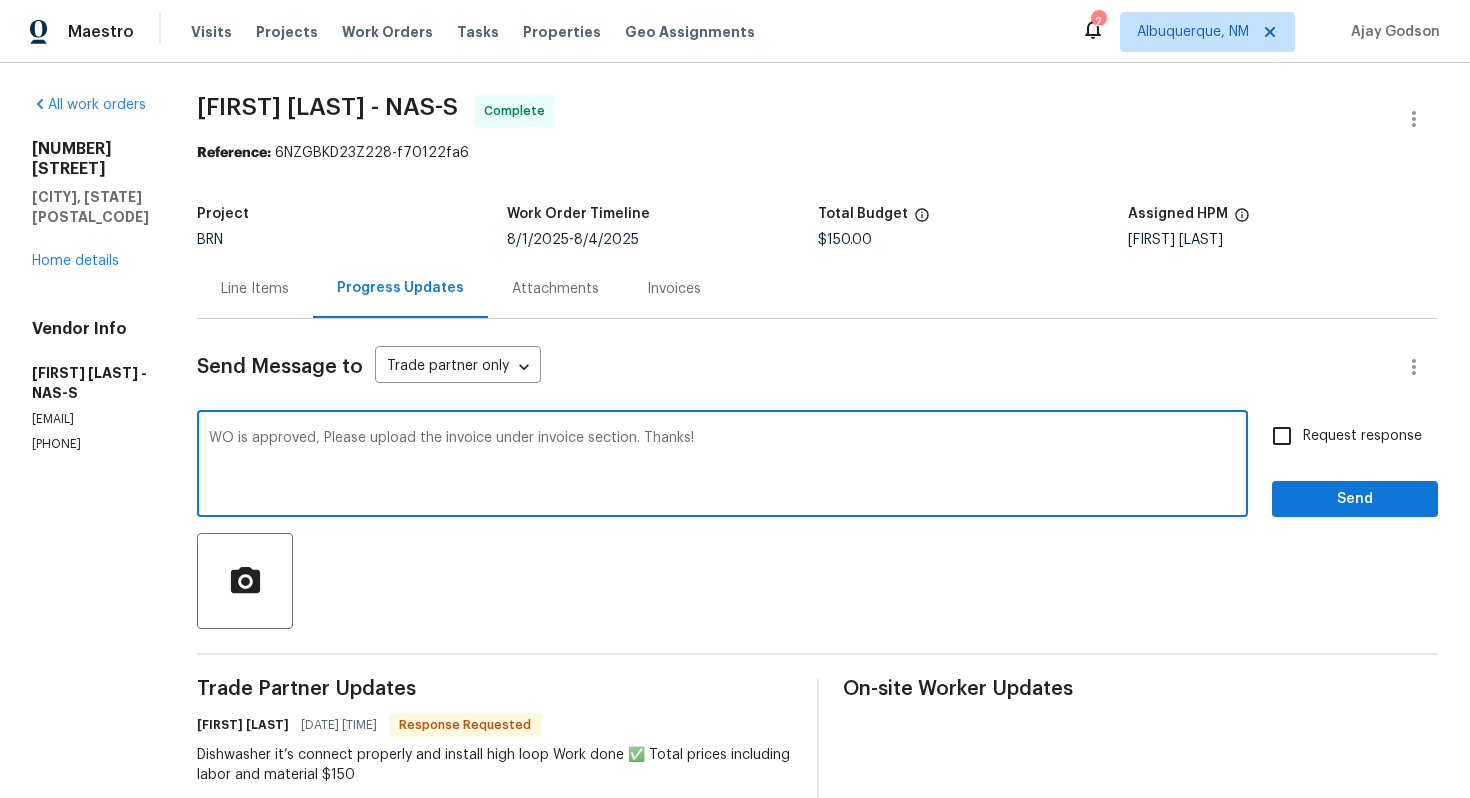 click on "WO is approved, Please upload the invoice under invoice section. Thanks!" at bounding box center (722, 466) 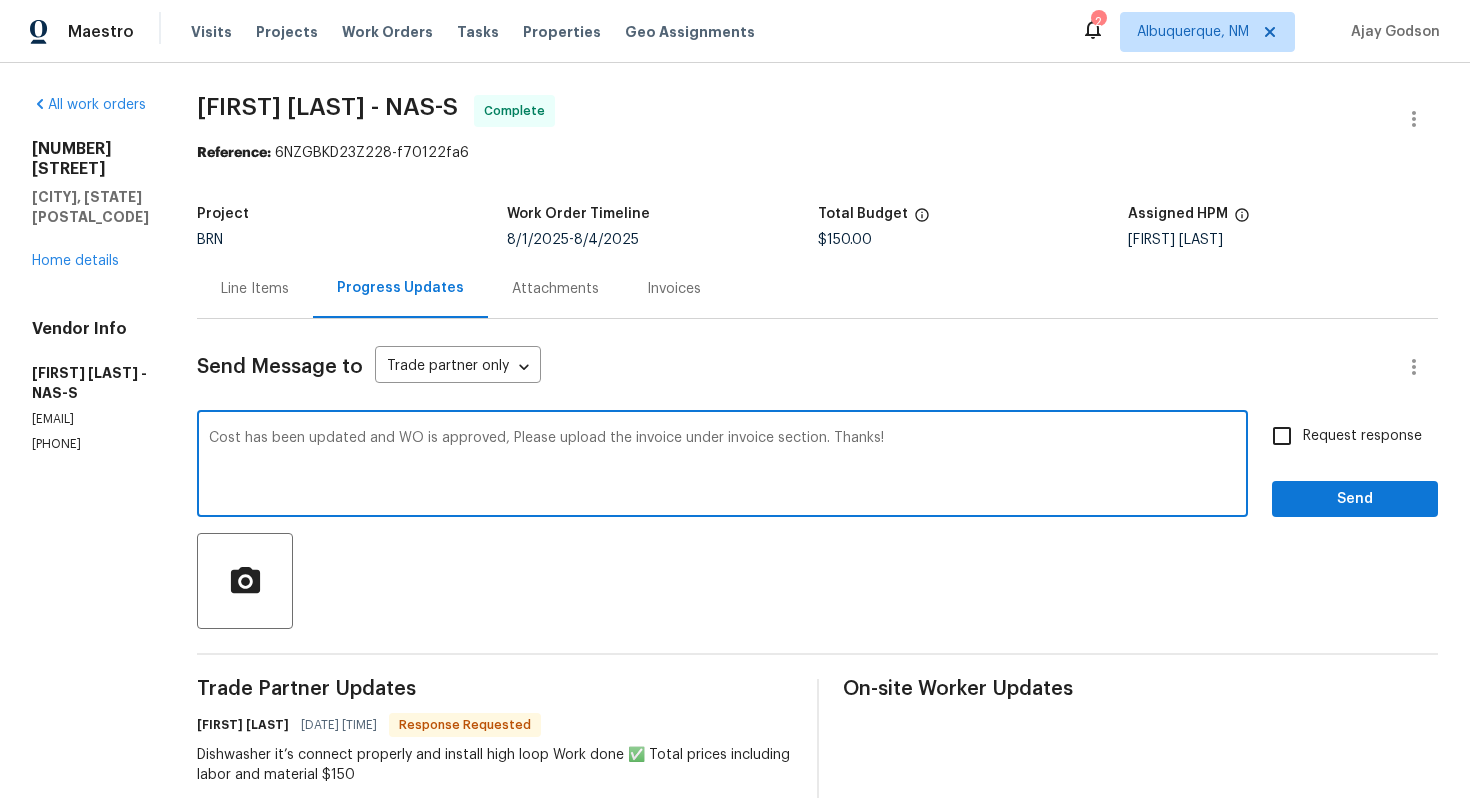 type on "Cost has been updated and WO is approved, Please upload the invoice under invoice section. Thanks!" 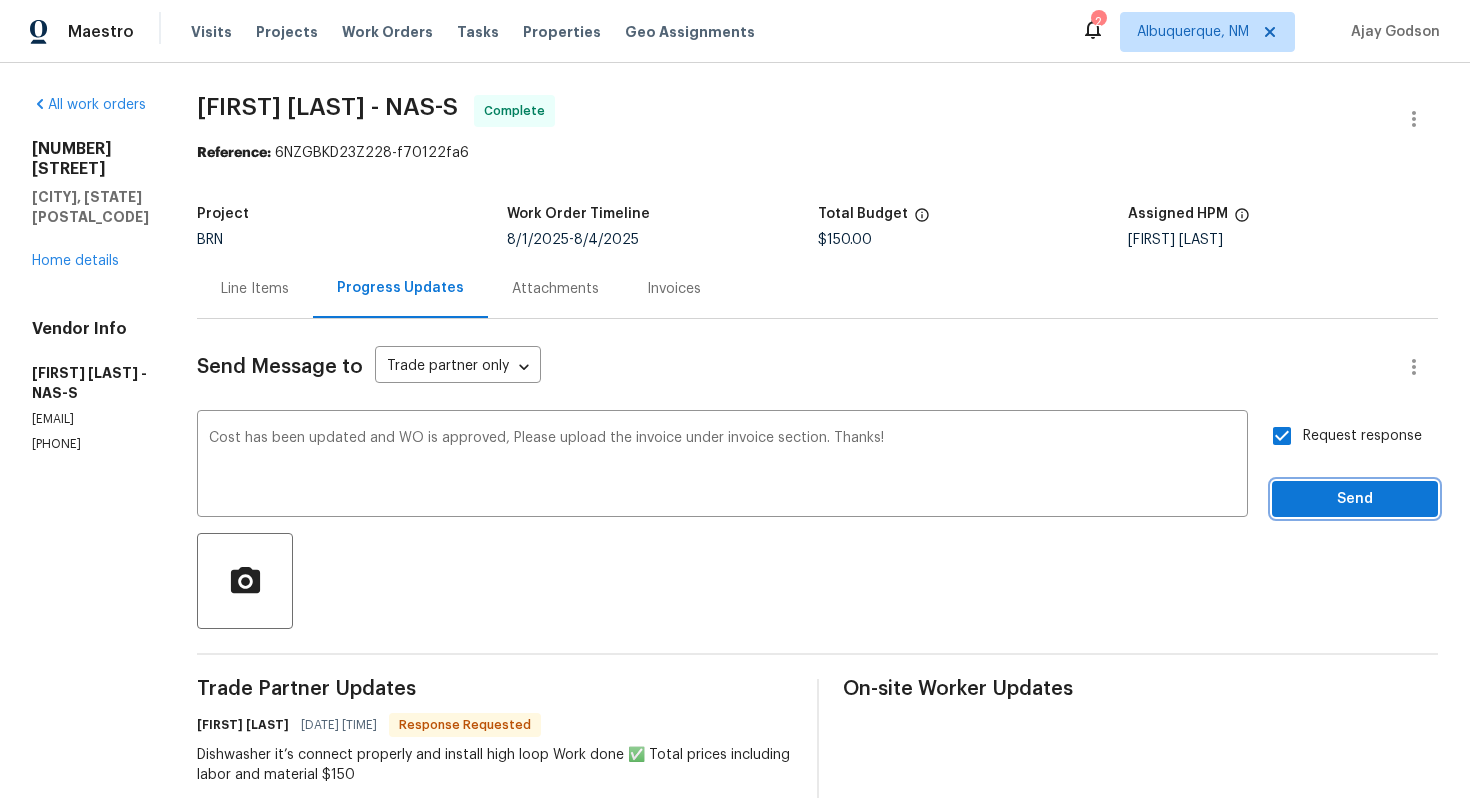 click on "Send" at bounding box center [1355, 499] 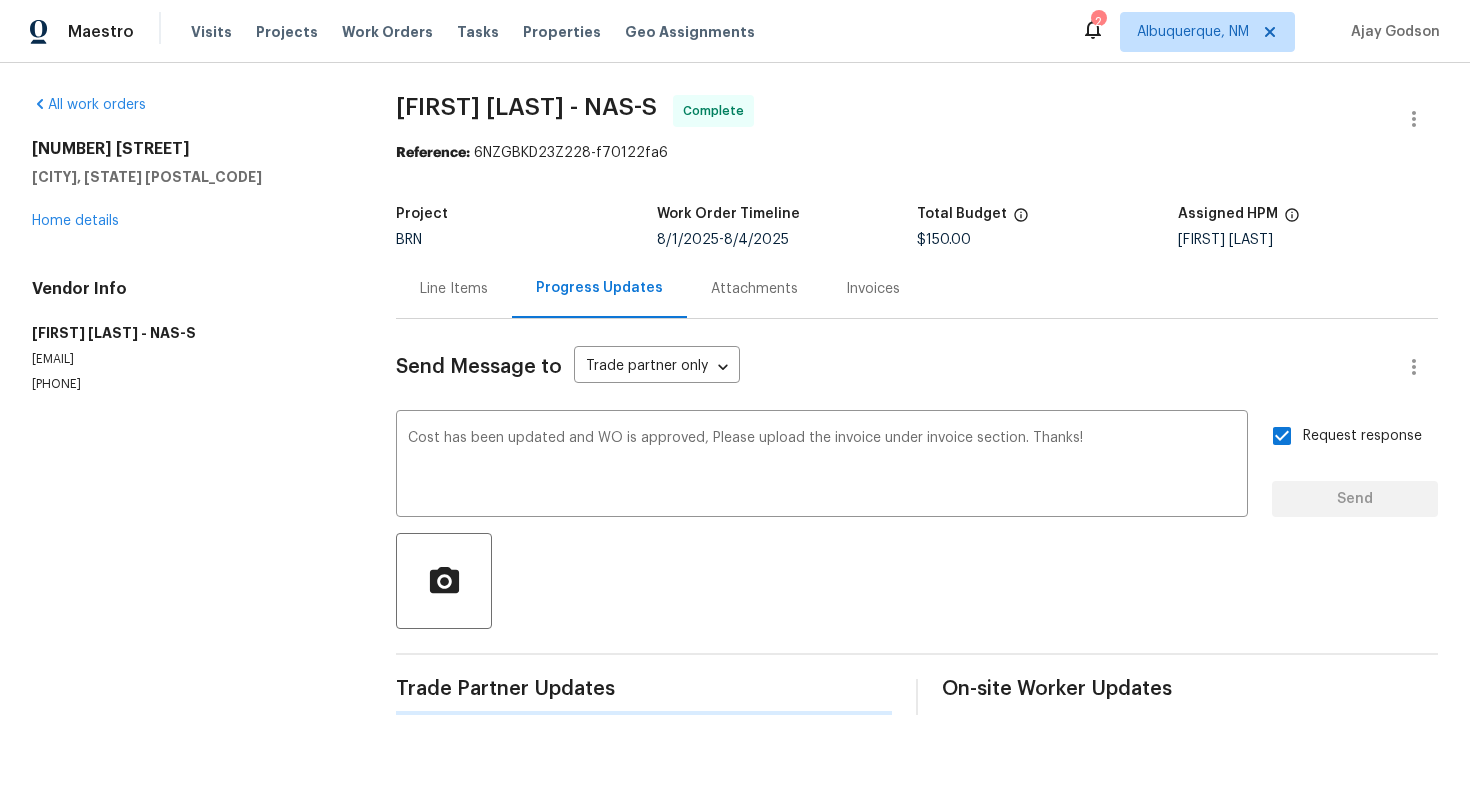 type 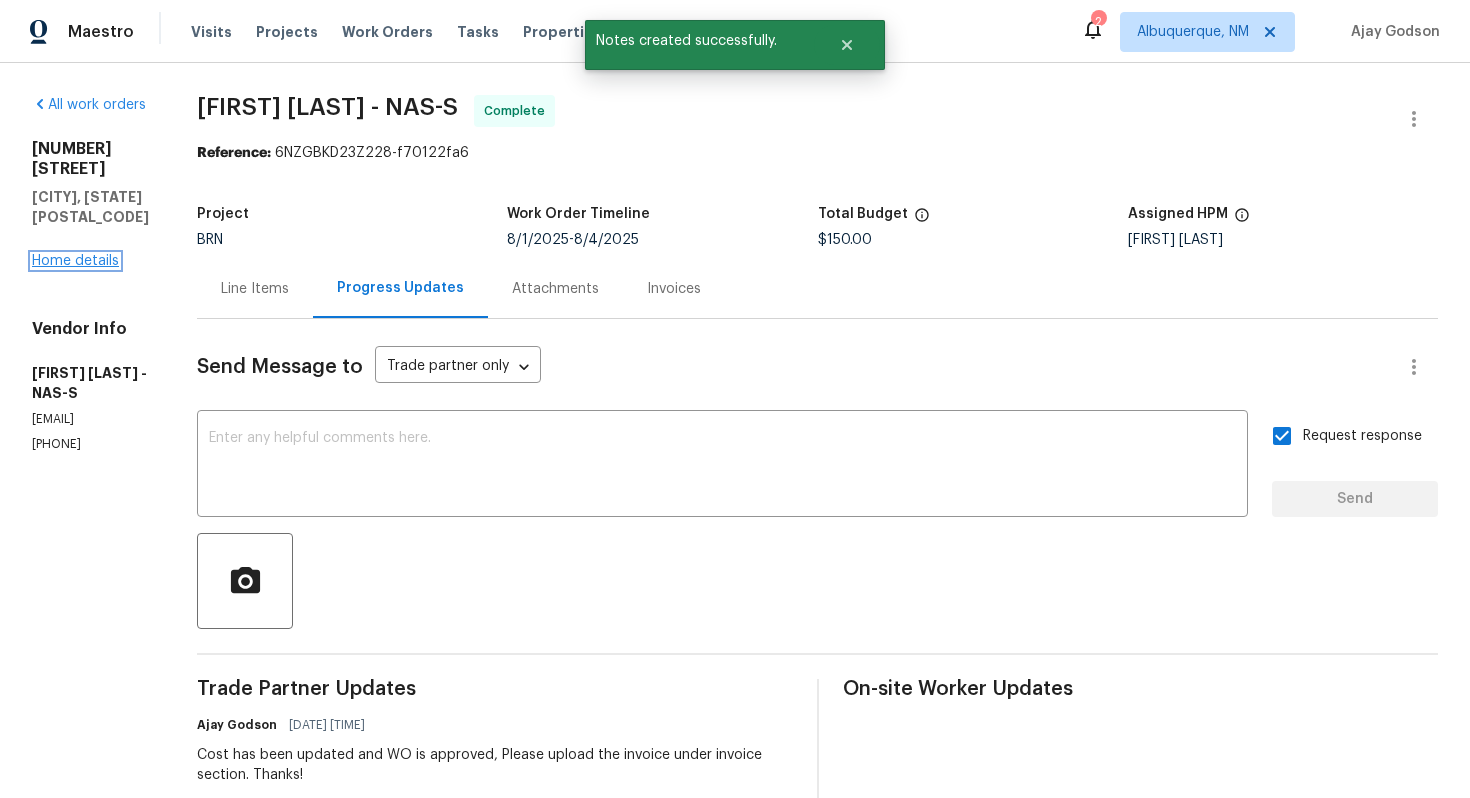 click on "Home details" at bounding box center [75, 261] 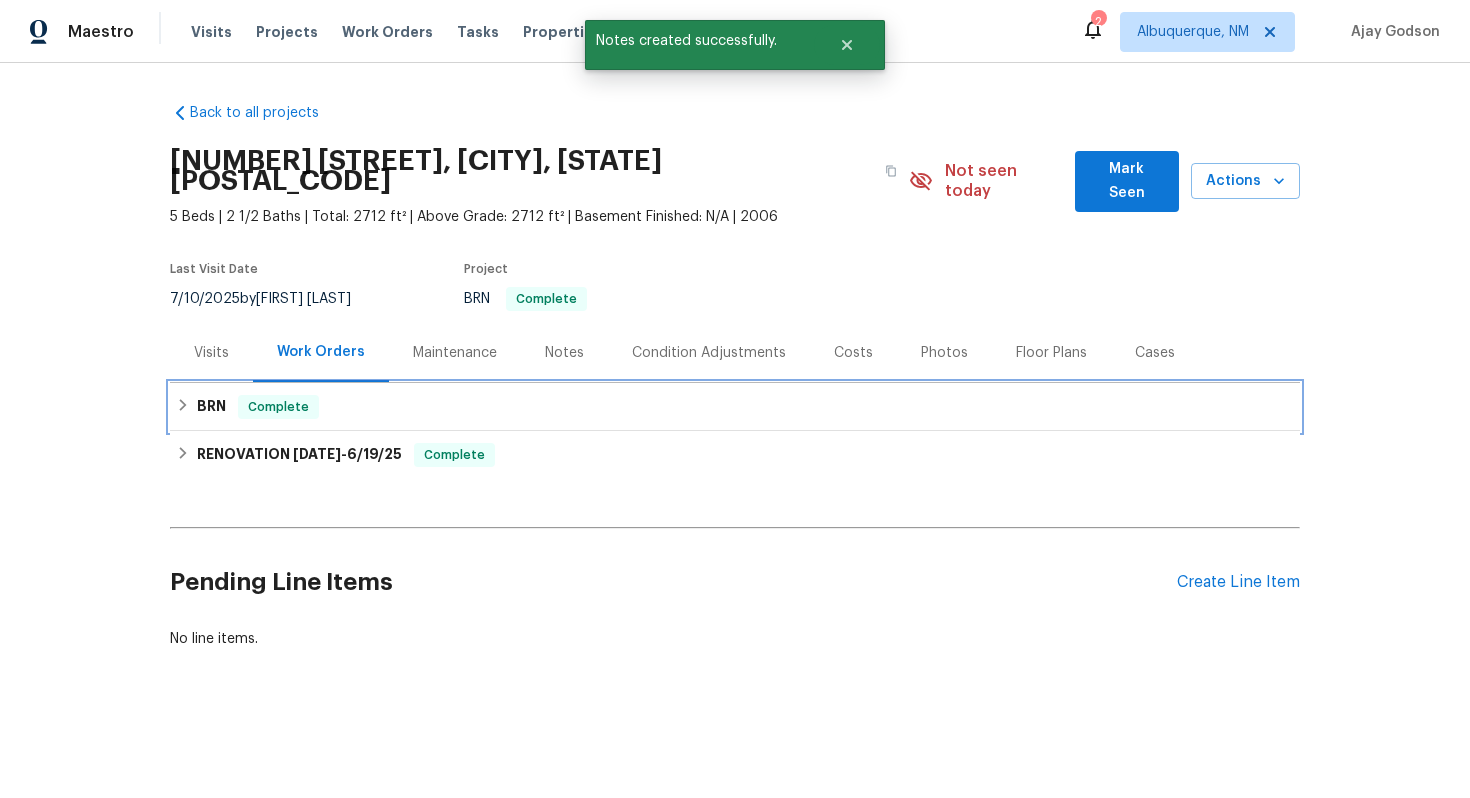 click on "BRN" at bounding box center [211, 407] 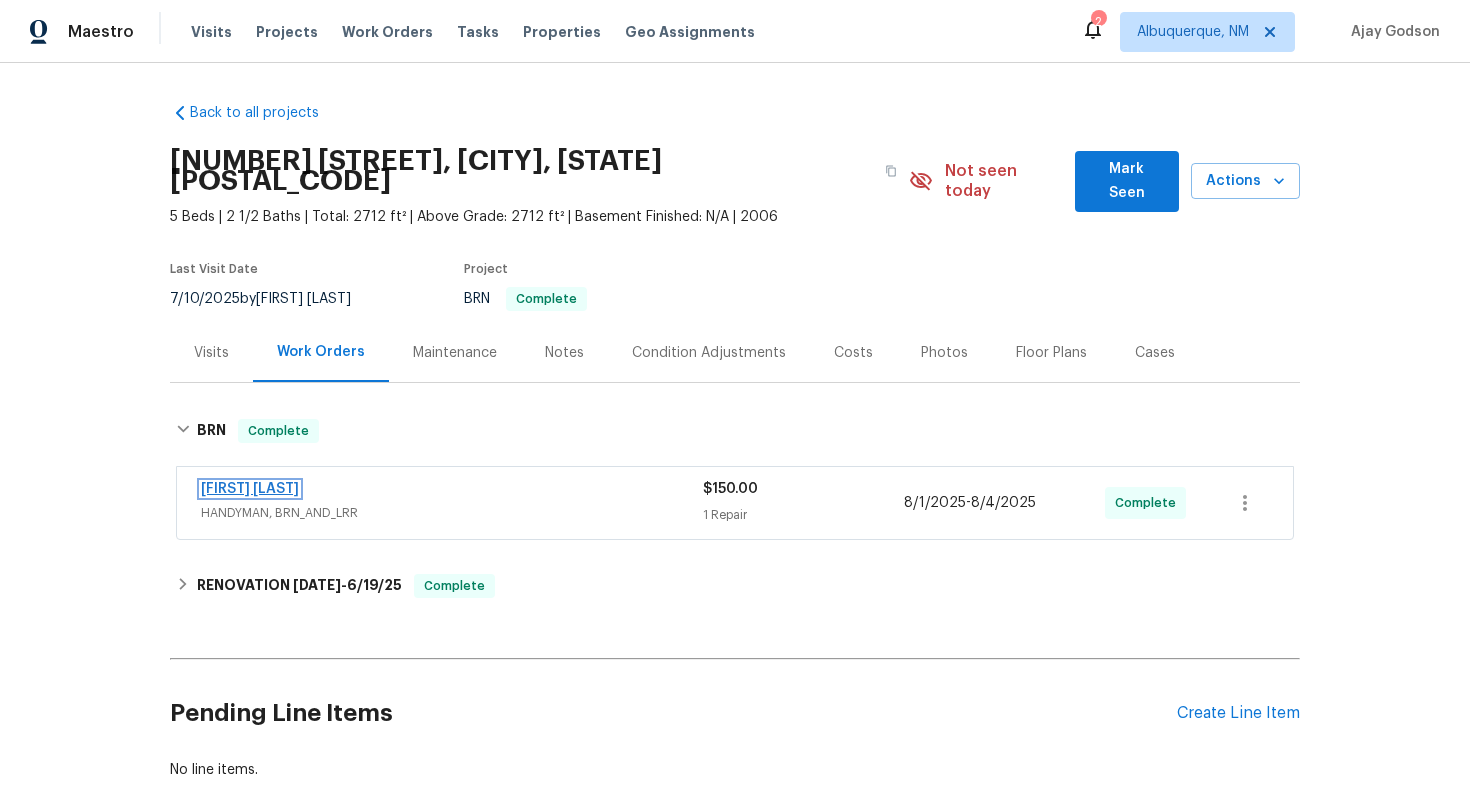 click on "[FIRST] [LAST]" at bounding box center (250, 489) 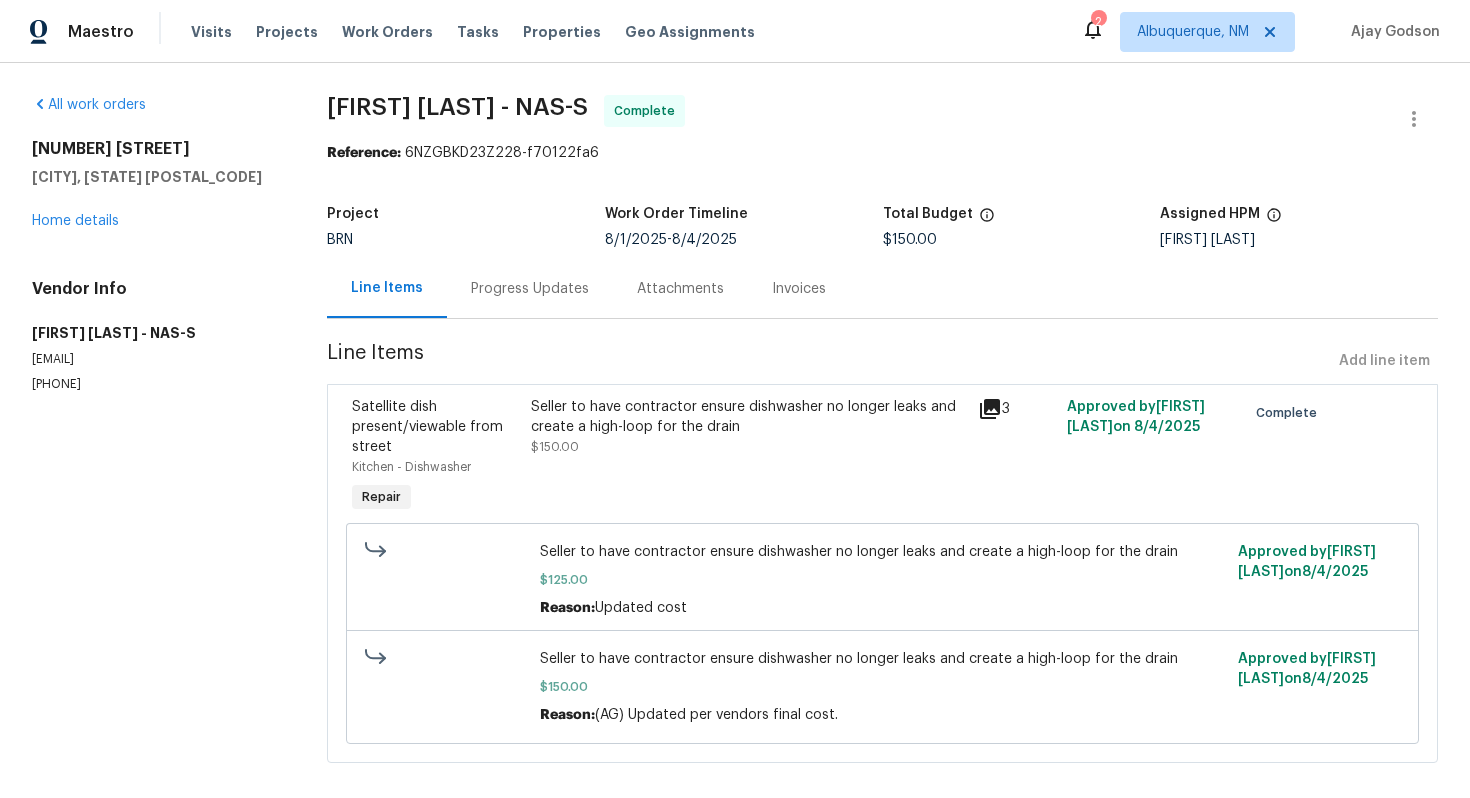 click on "Seller to have contractor ensure dishwasher no longer leaks and create a high-loop for the drain" at bounding box center (748, 417) 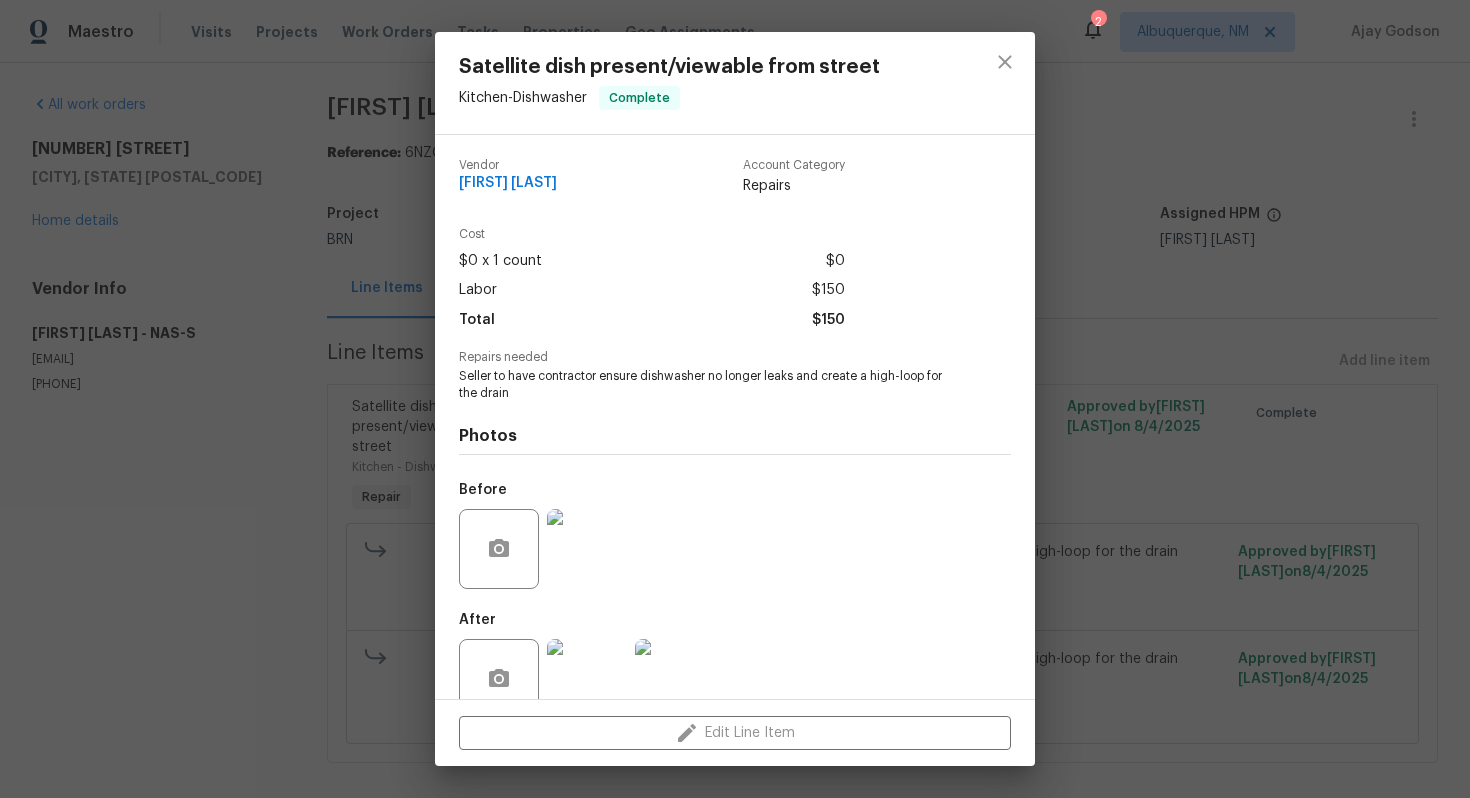 click on "Seller to have contractor ensure dishwasher no longer leaks and create a high-loop for the drain" at bounding box center [707, 385] 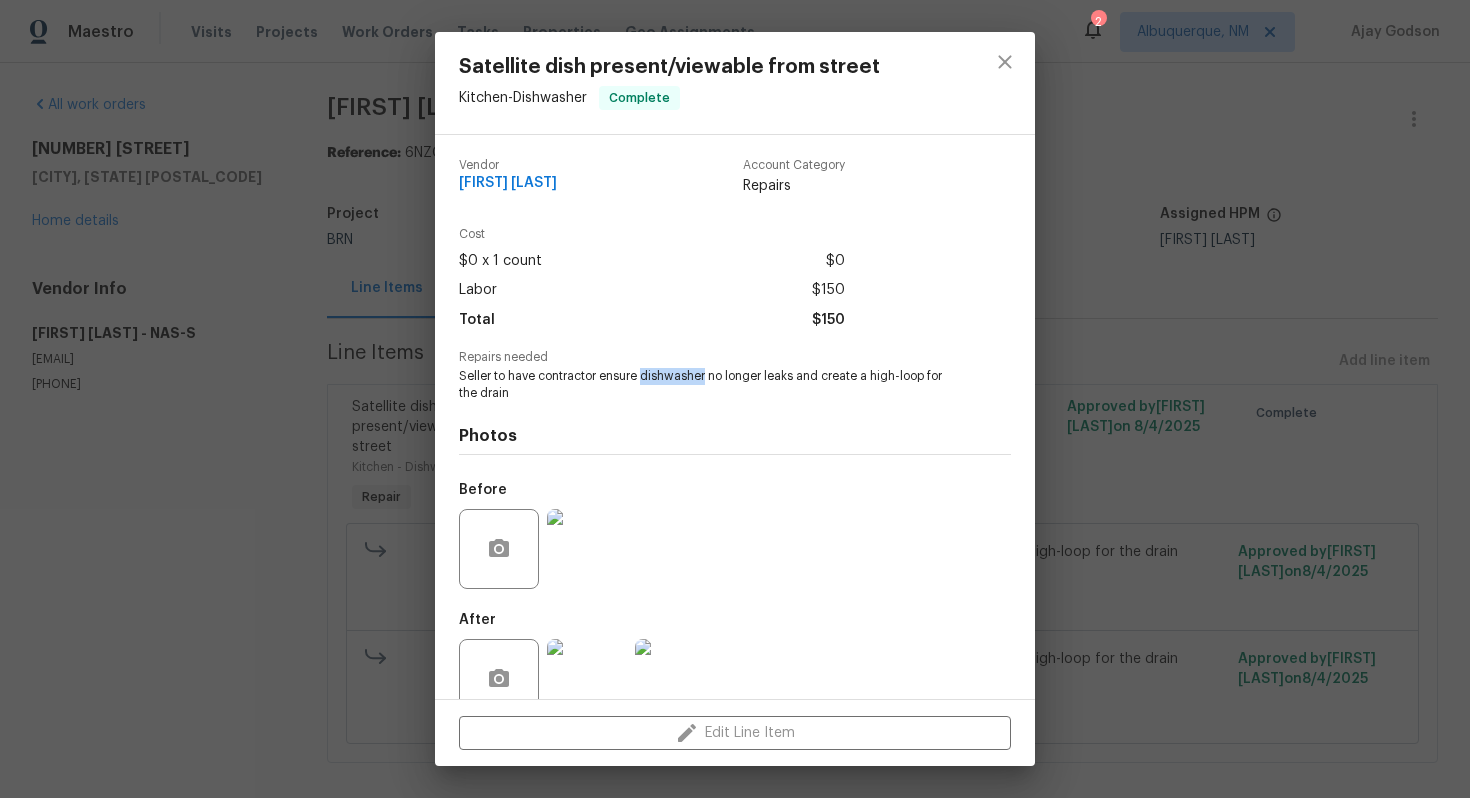 click on "Seller to have contractor ensure dishwasher no longer leaks and create a high-loop for the drain" at bounding box center (707, 385) 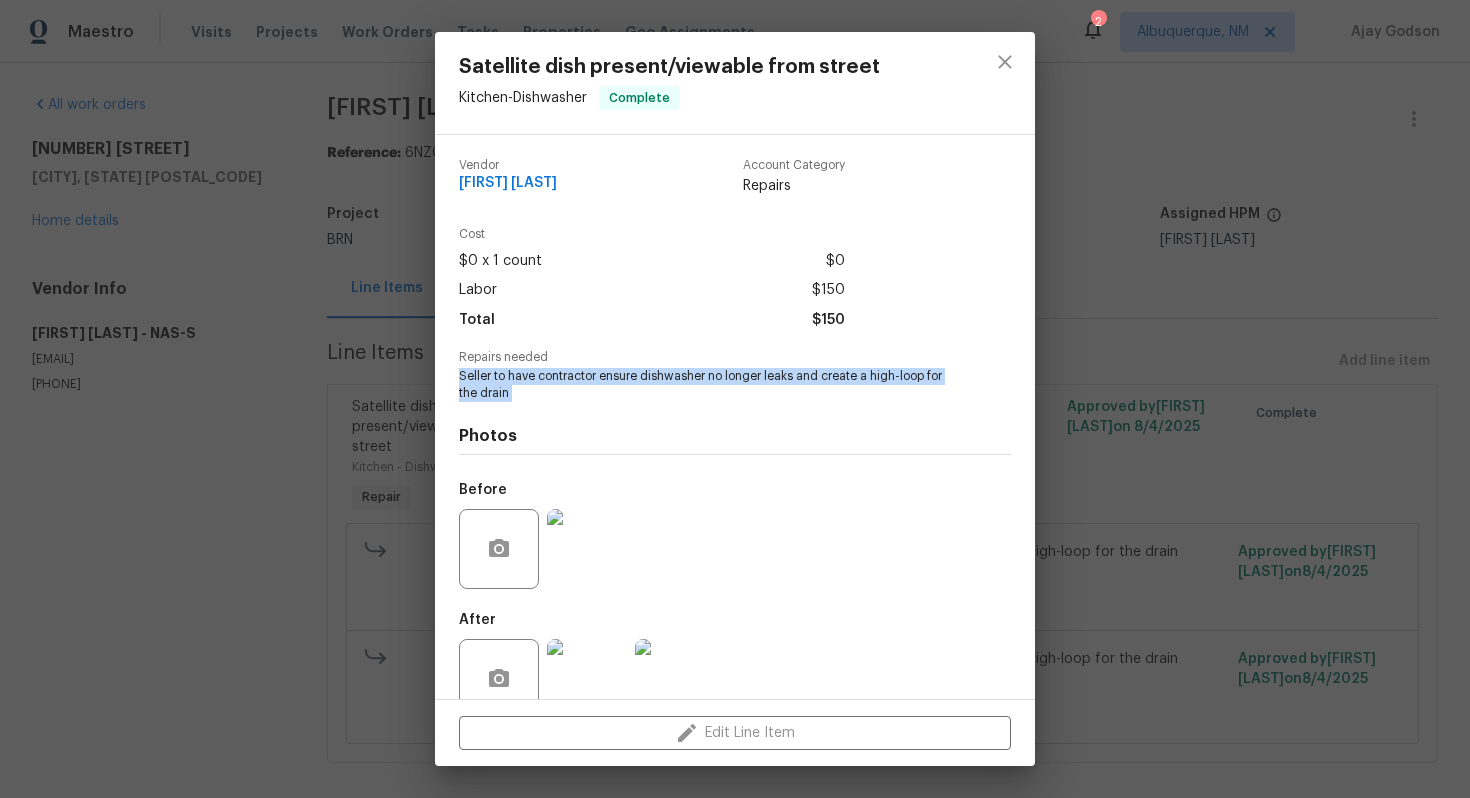 copy on "Seller to have contractor ensure dishwasher no longer leaks and create a high-loop for the drain" 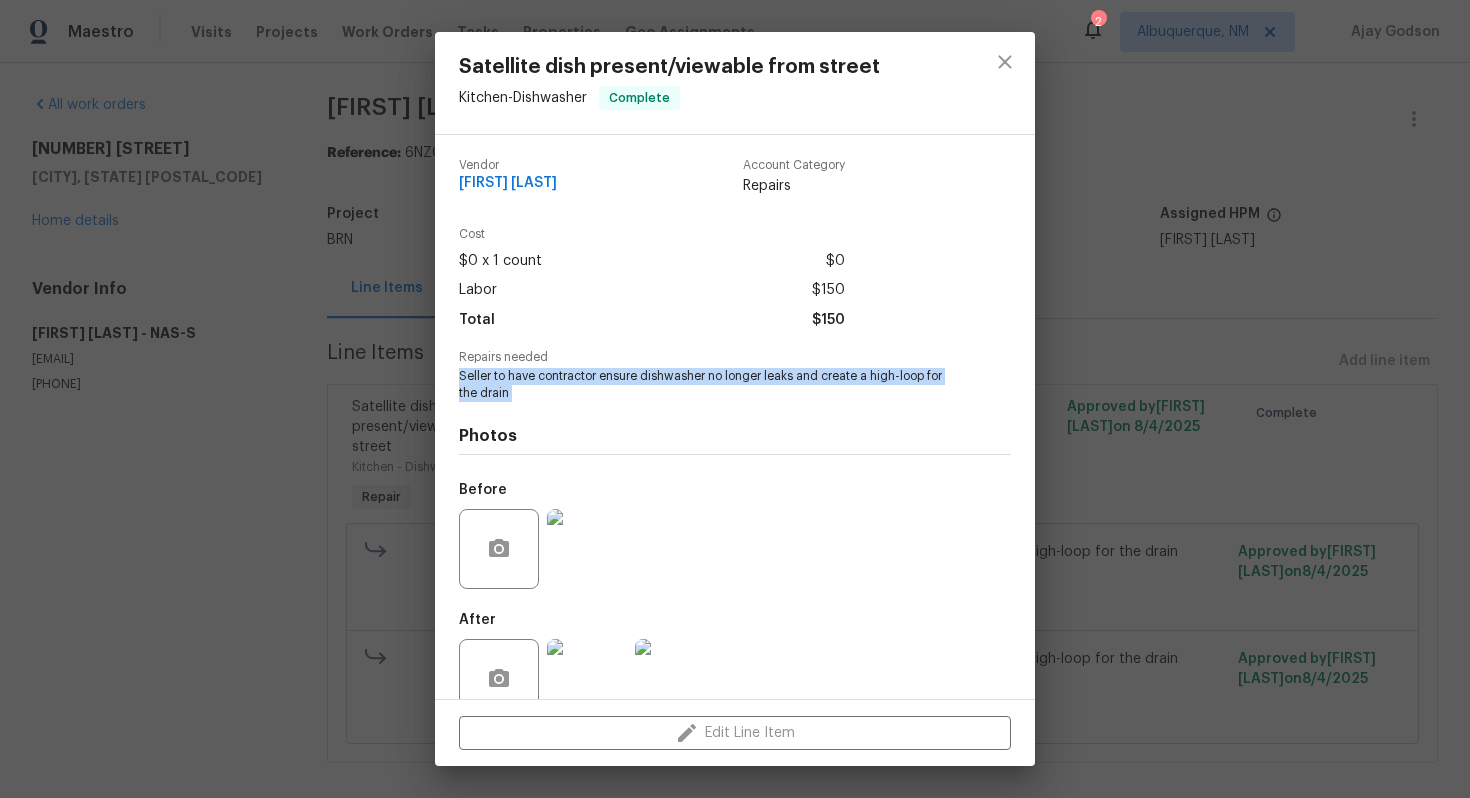 drag, startPoint x: 455, startPoint y: 188, endPoint x: 639, endPoint y: 198, distance: 184.27155 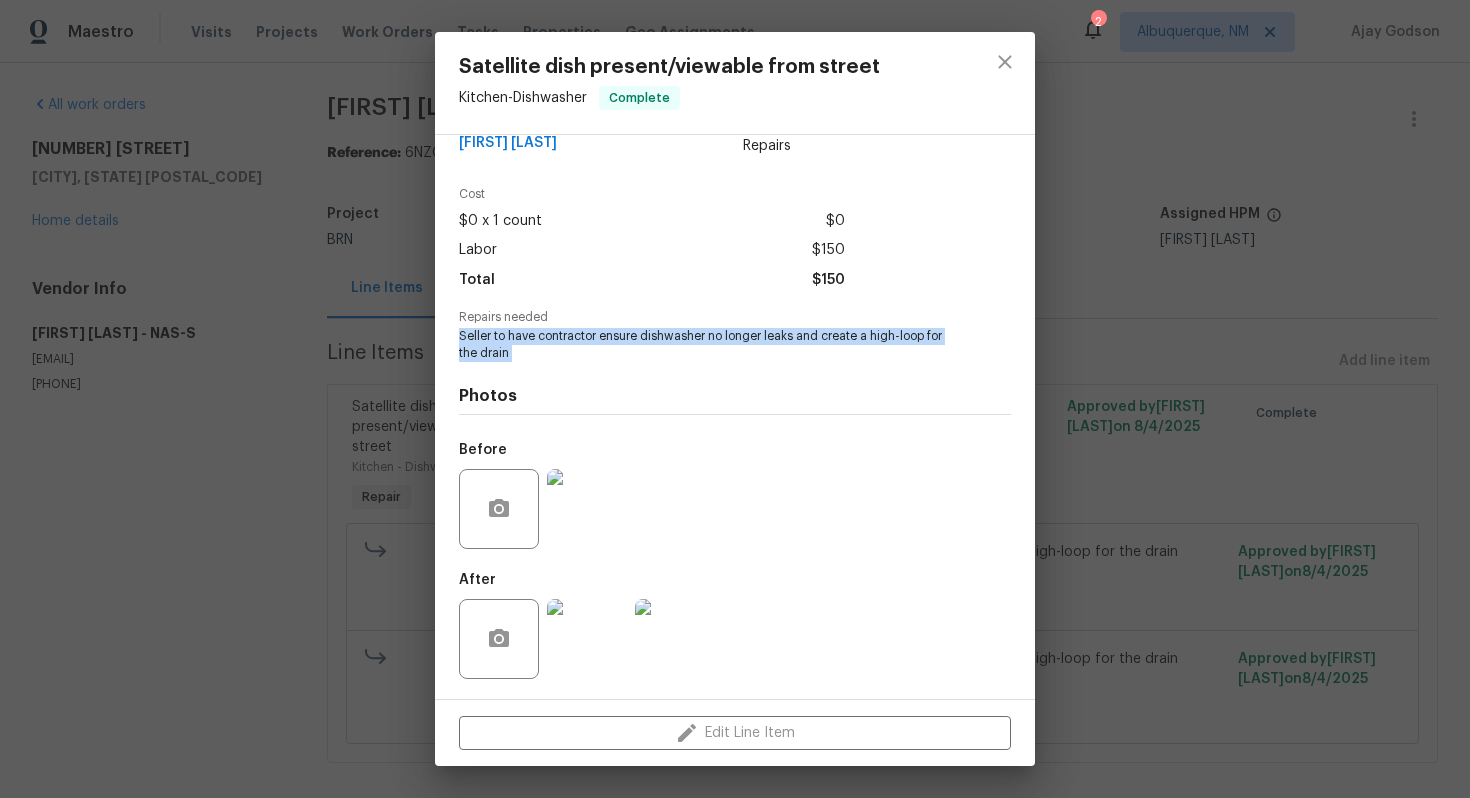 click at bounding box center [587, 509] 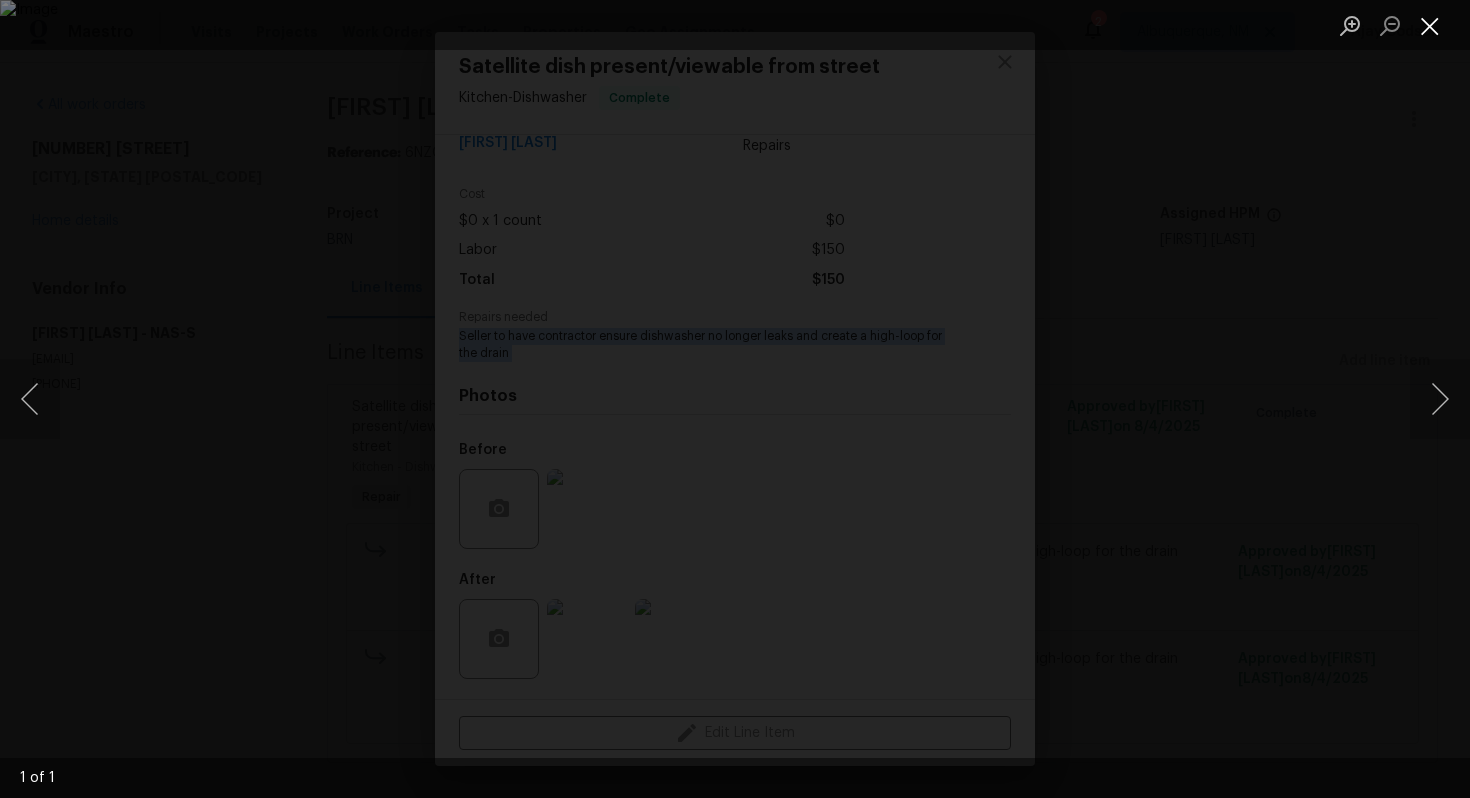 click at bounding box center [1430, 25] 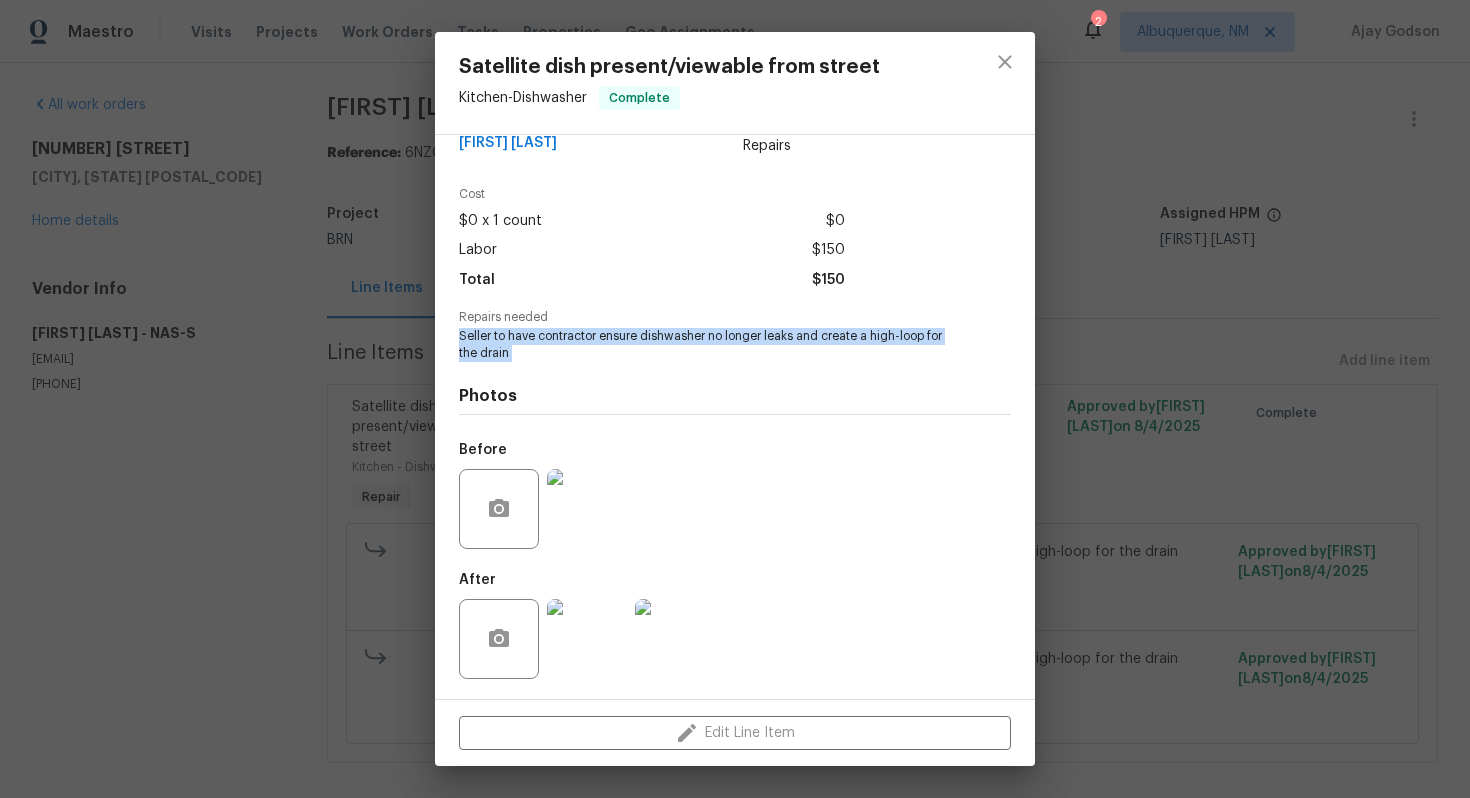 click at bounding box center (675, 639) 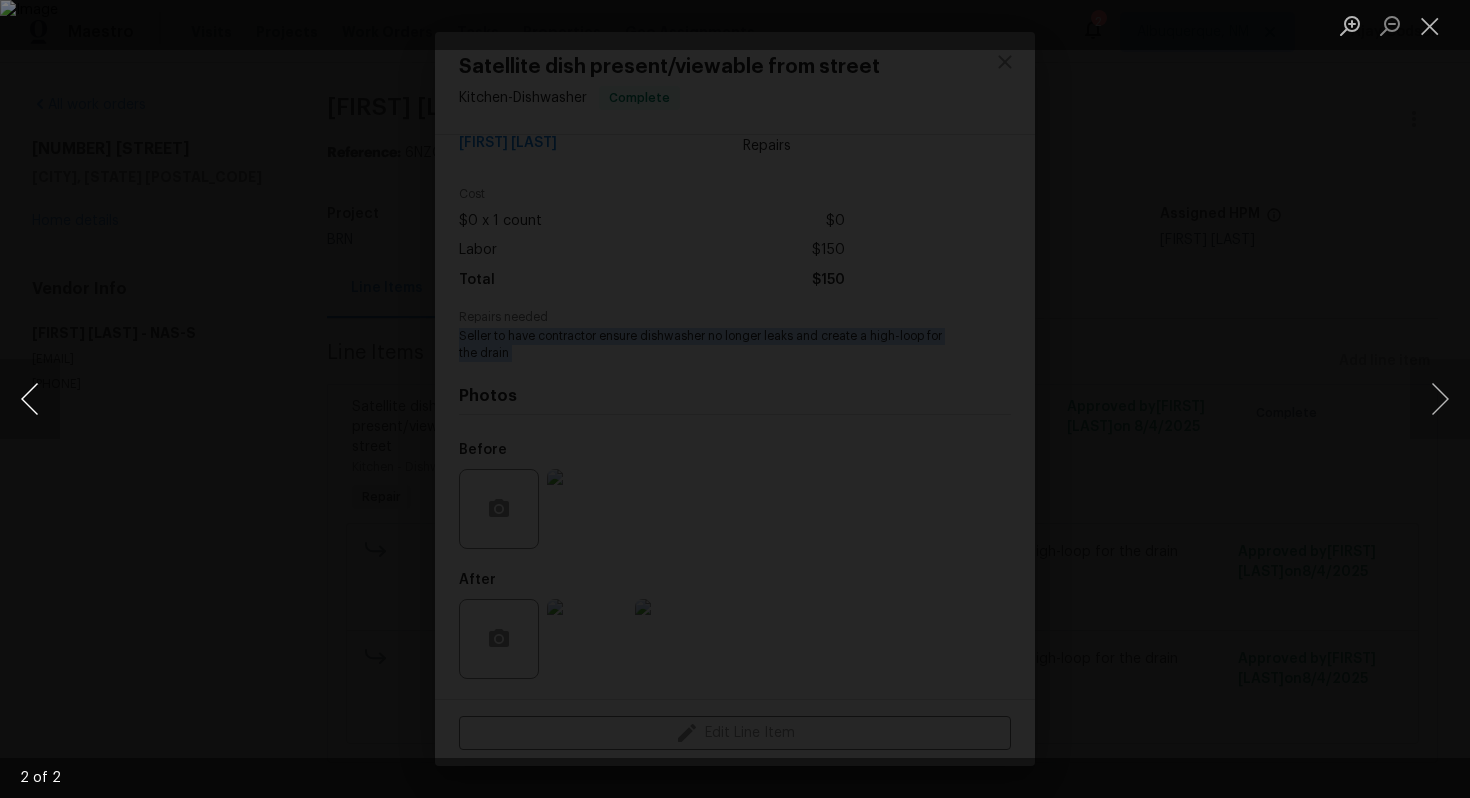 click at bounding box center [30, 399] 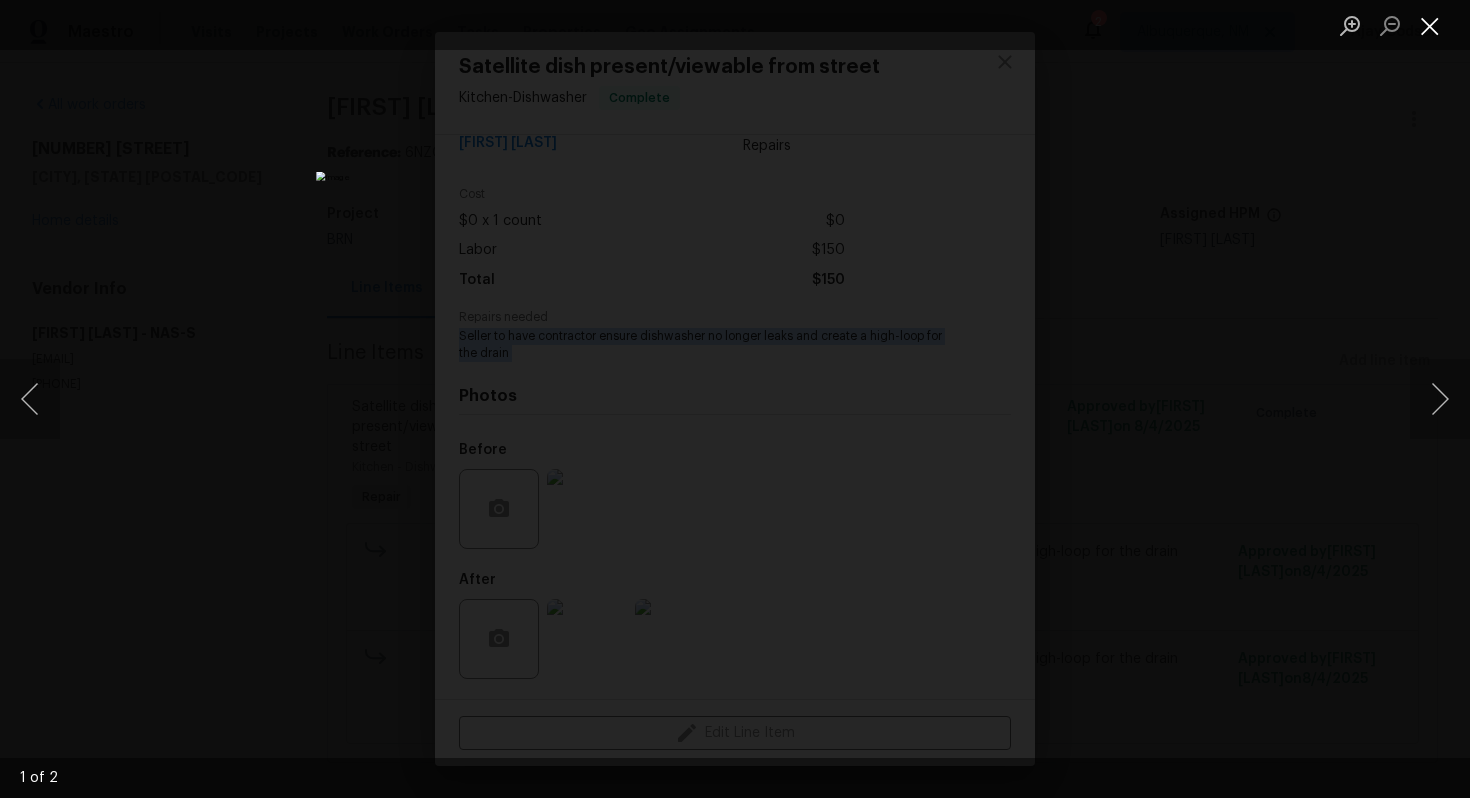 click at bounding box center [1430, 25] 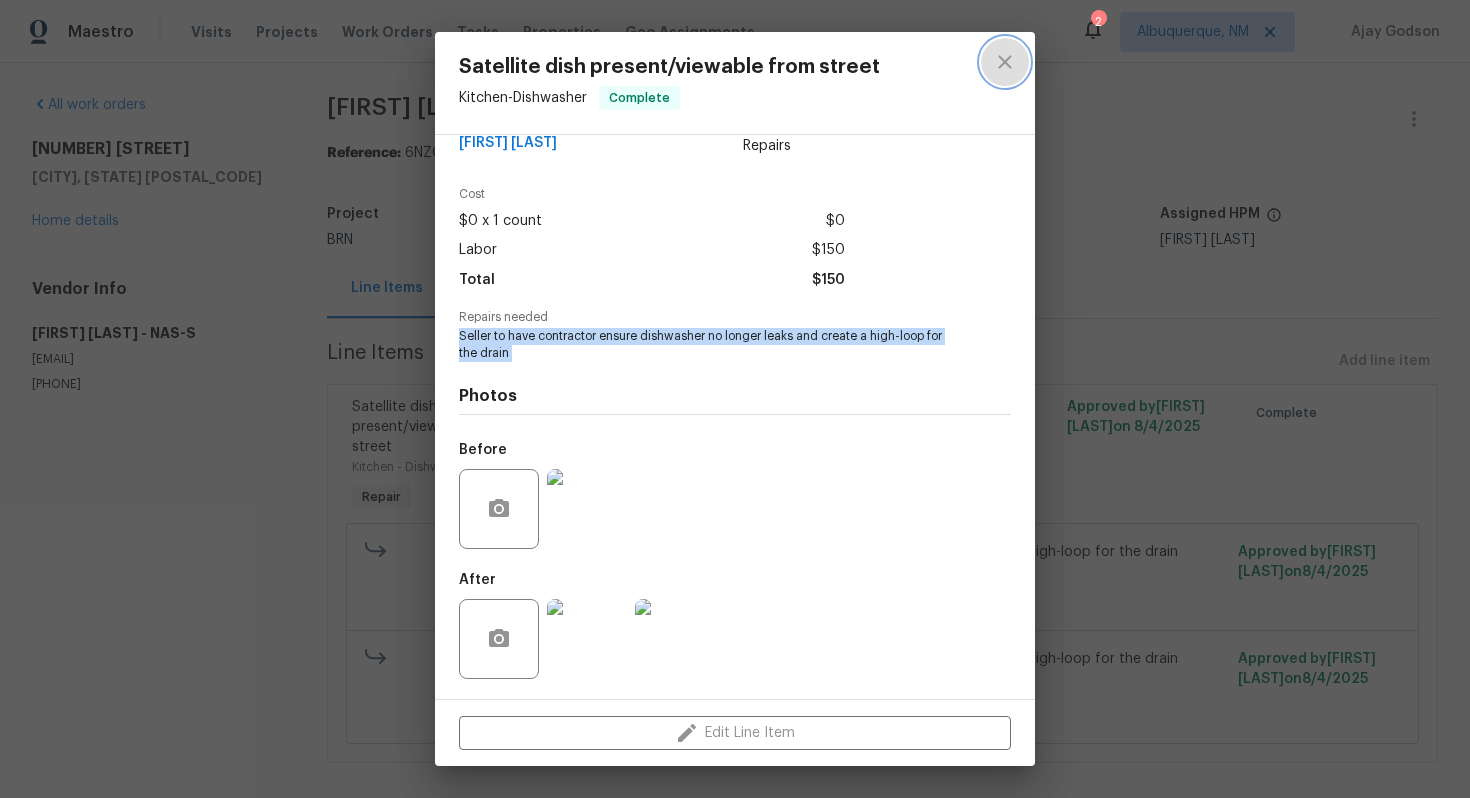click at bounding box center [1005, 62] 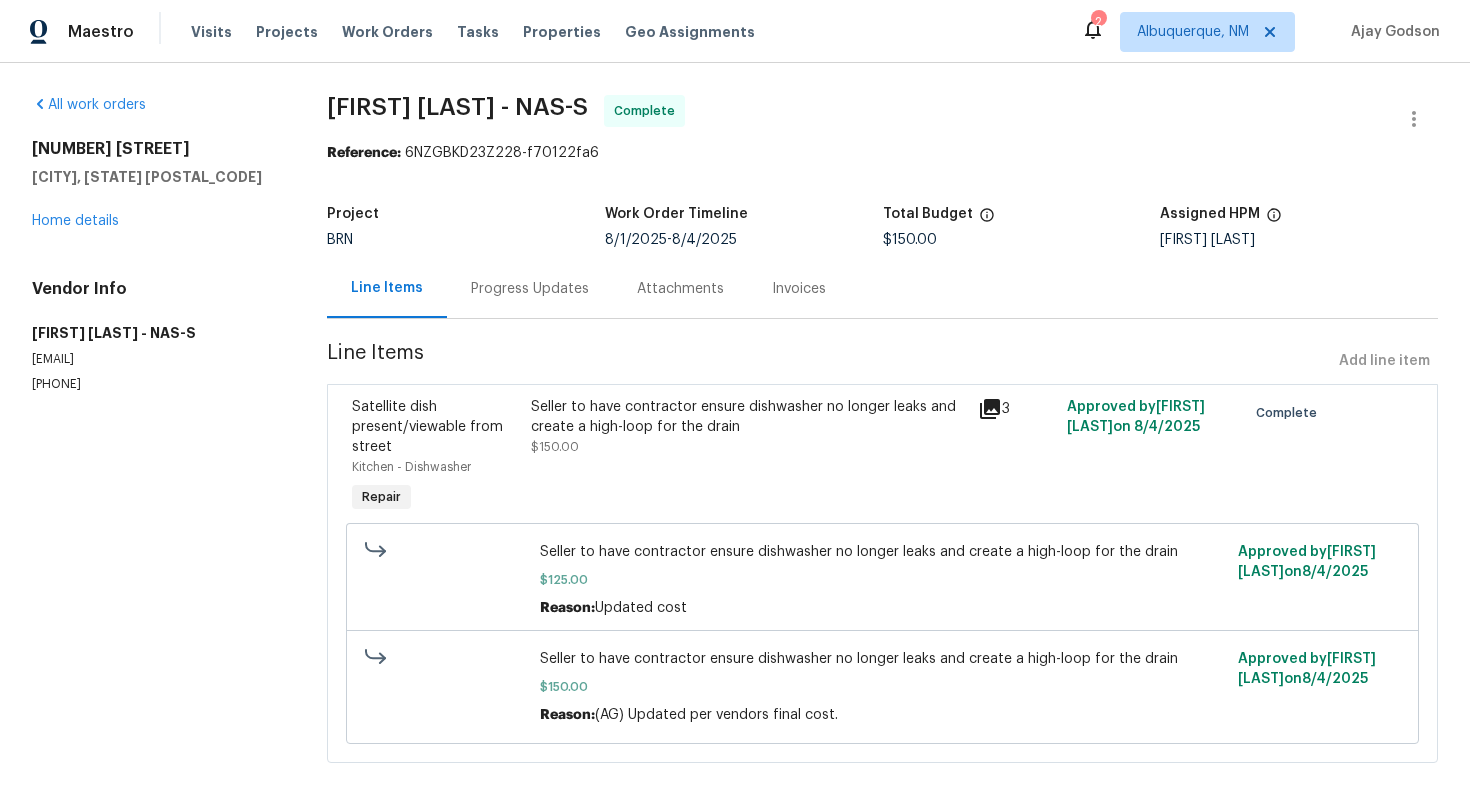 click on "Invoices" at bounding box center [799, 288] 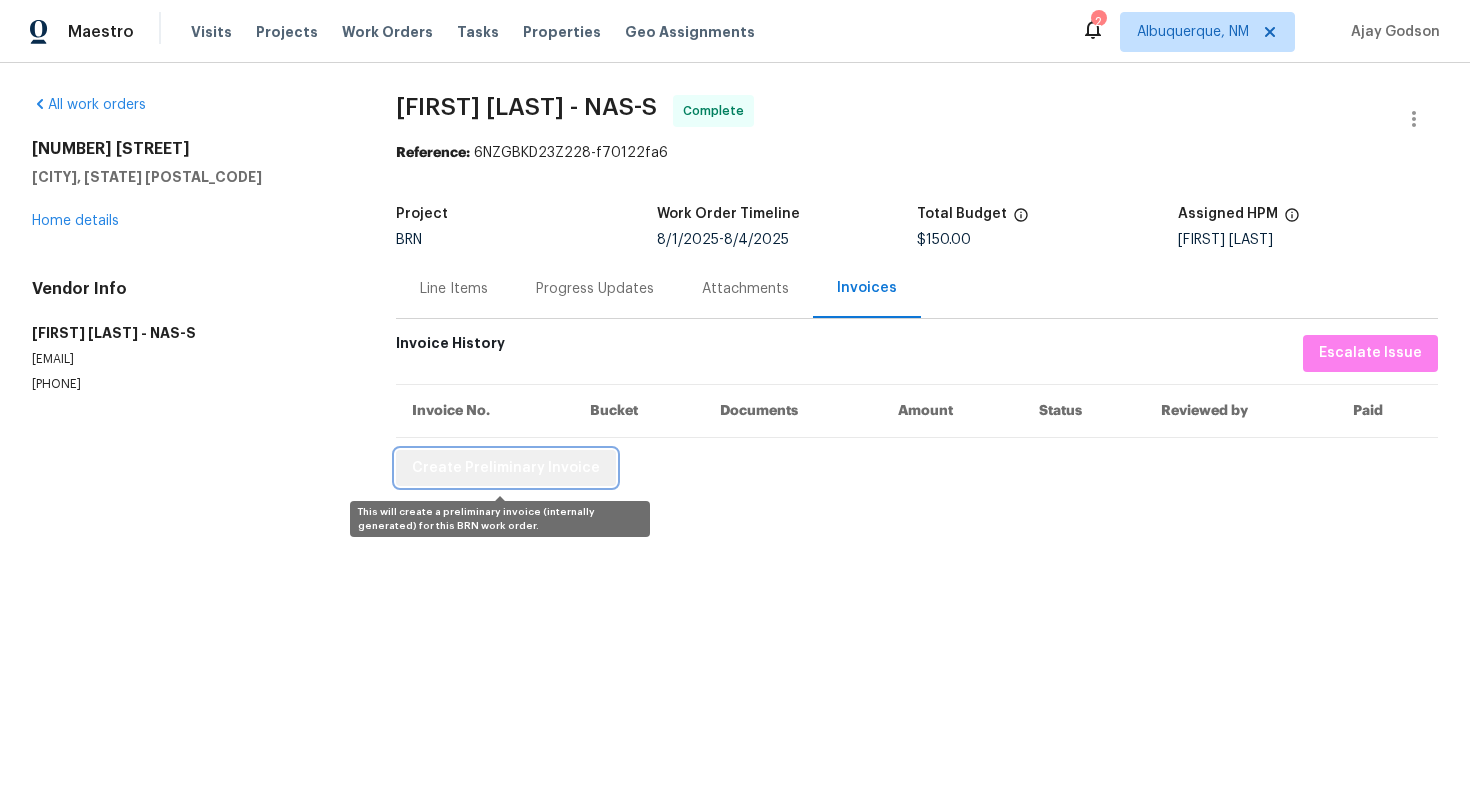 click on "Create Preliminary Invoice" at bounding box center (506, 468) 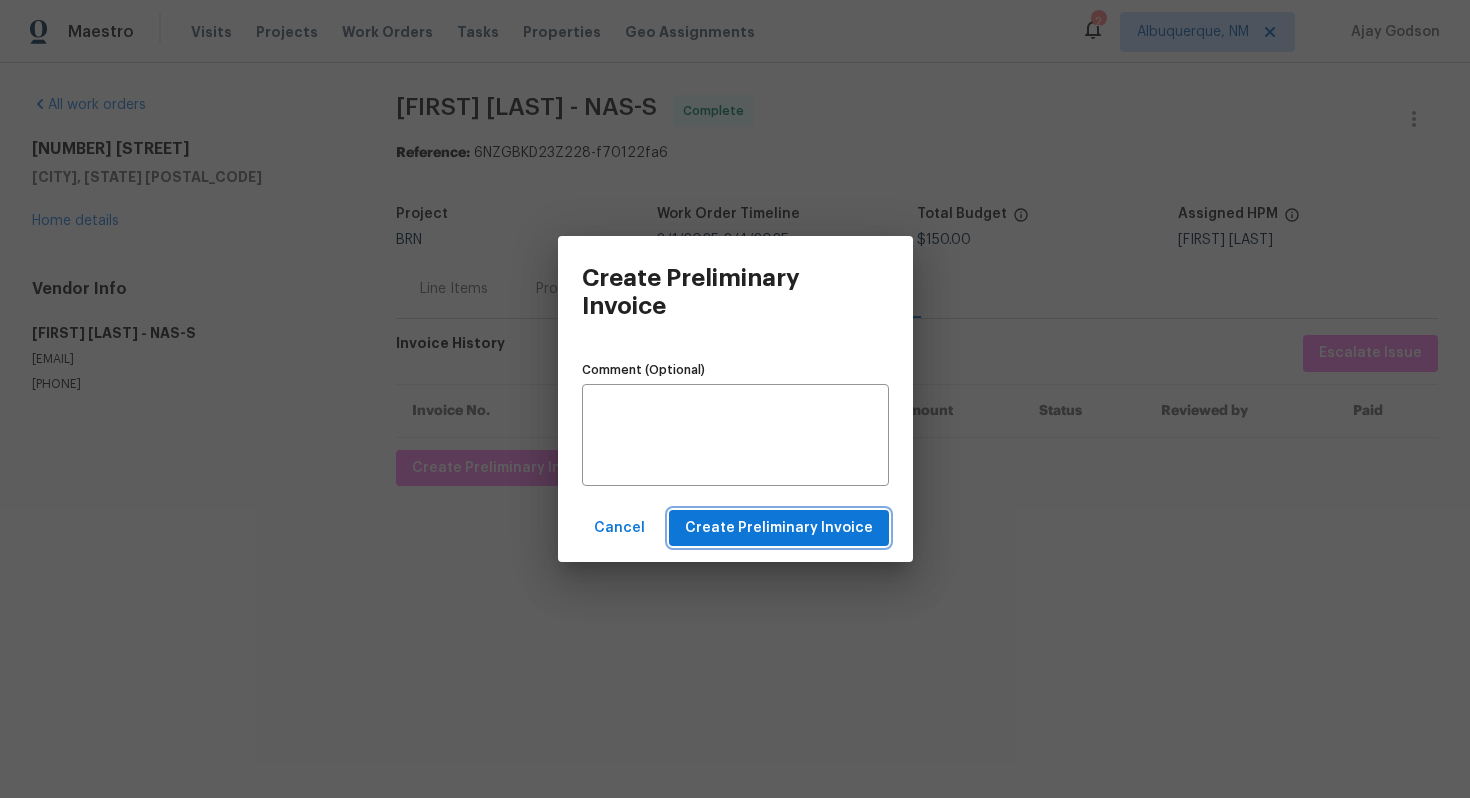 click on "Create Preliminary Invoice" at bounding box center [779, 528] 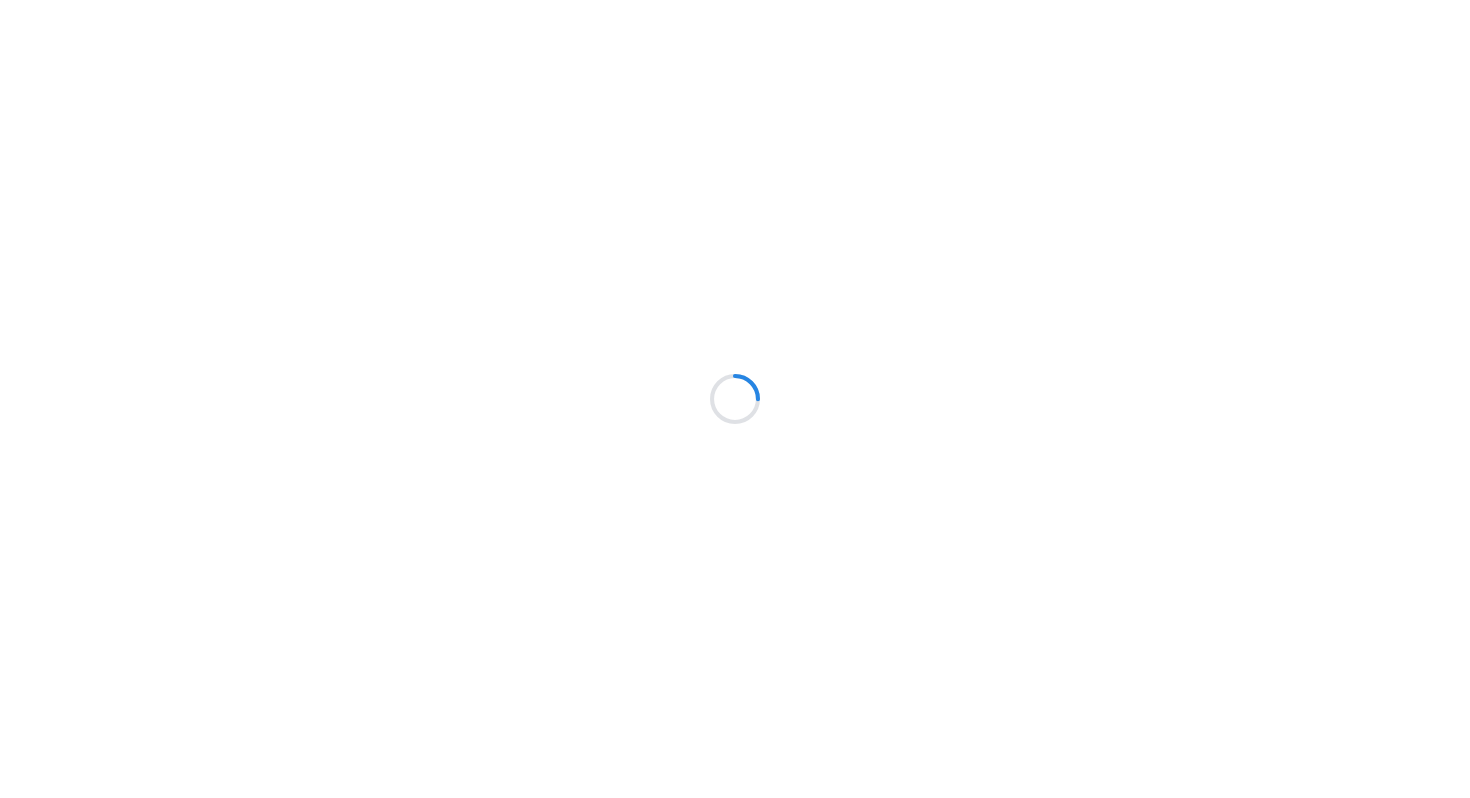 scroll, scrollTop: 0, scrollLeft: 0, axis: both 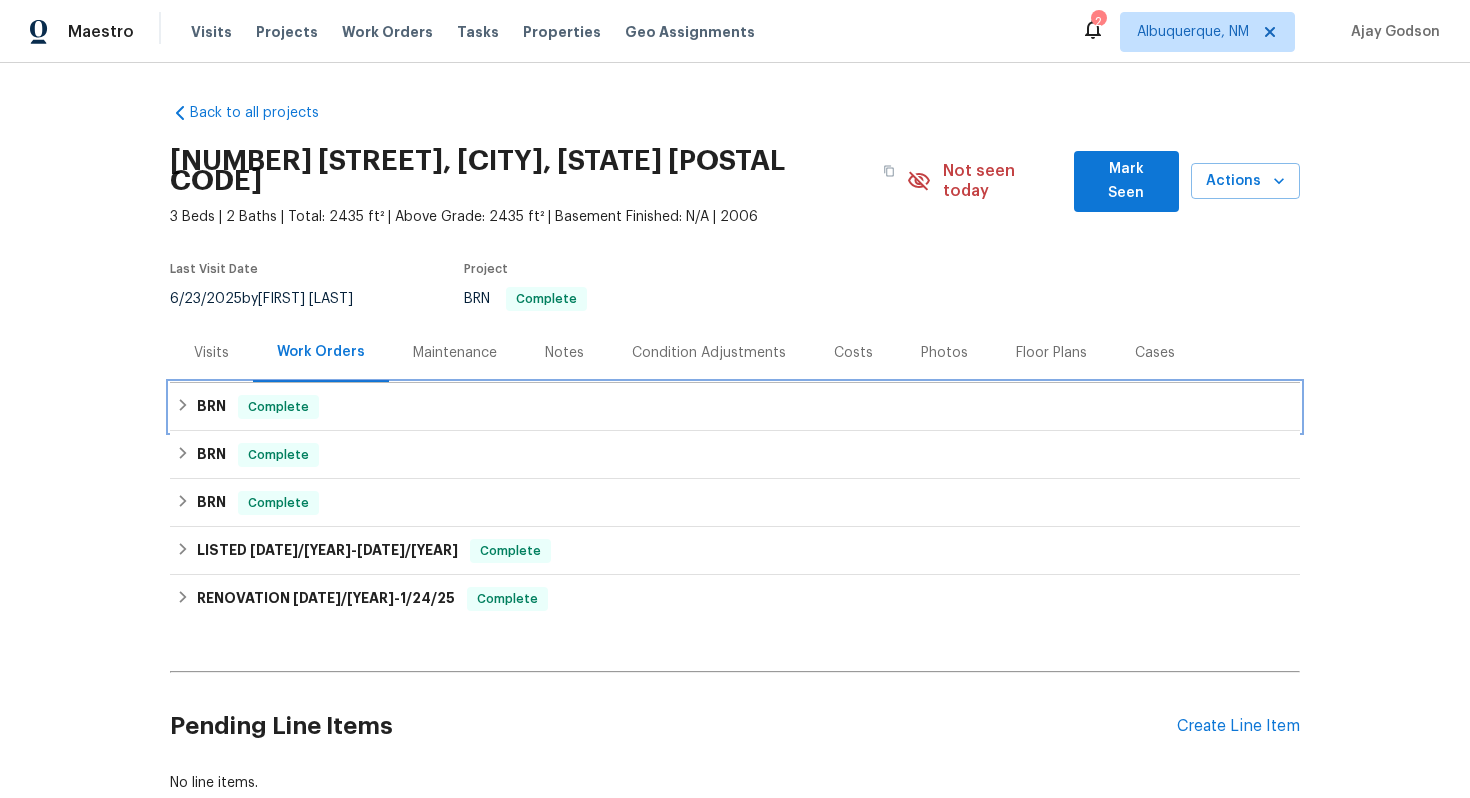 click on "BRN   Complete" at bounding box center [735, 407] 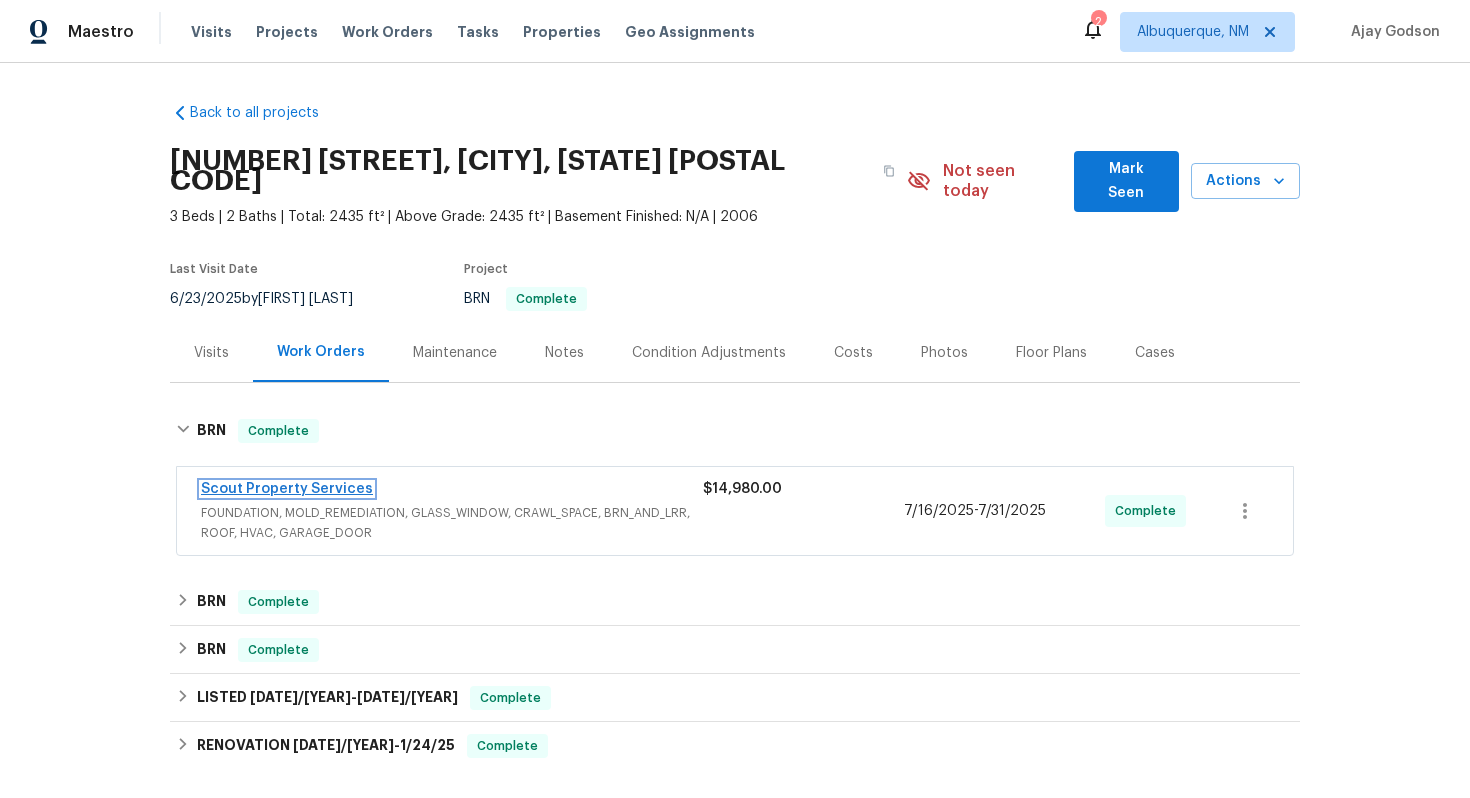 click on "Scout Property Services" at bounding box center (287, 489) 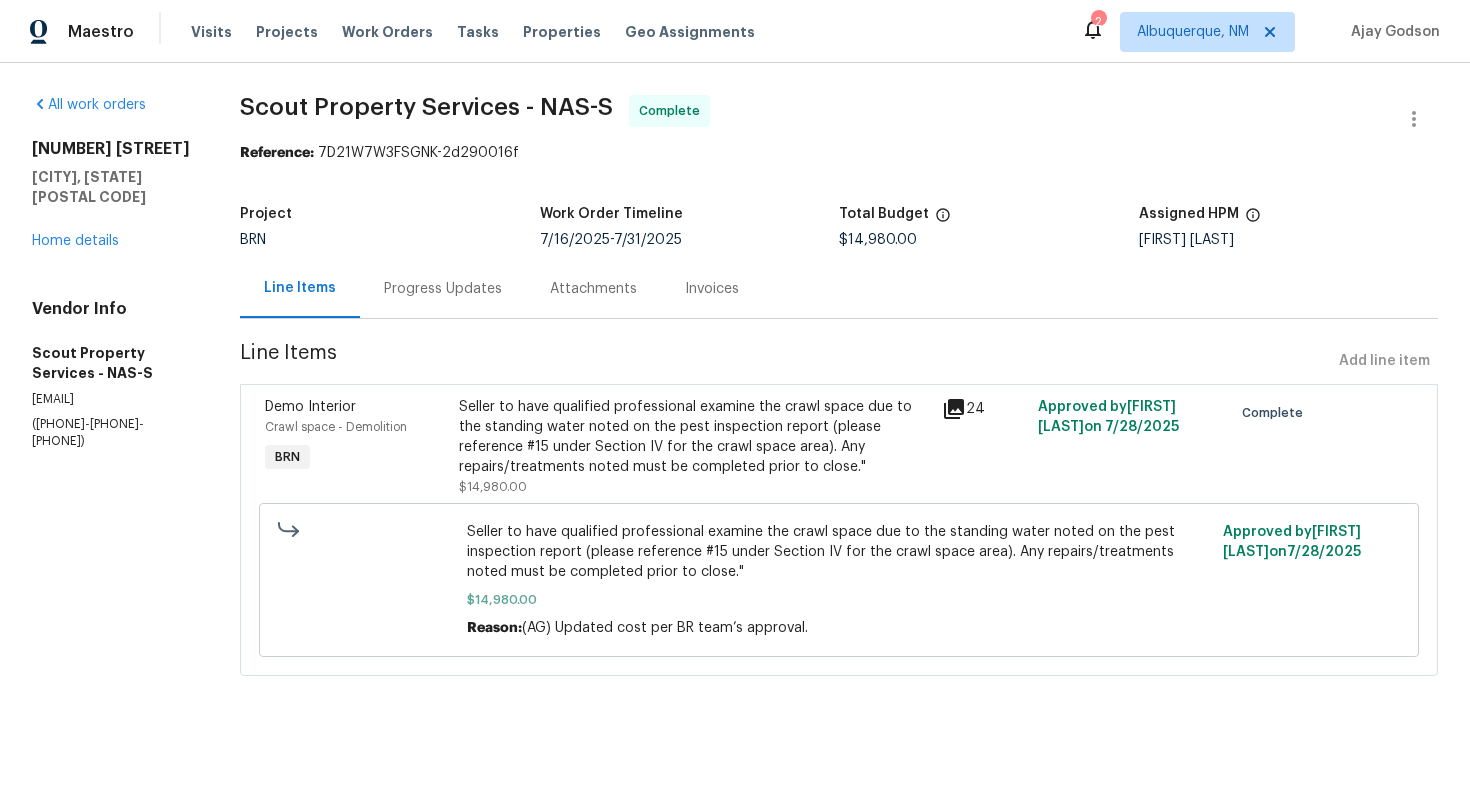 click on "Progress Updates" at bounding box center (443, 289) 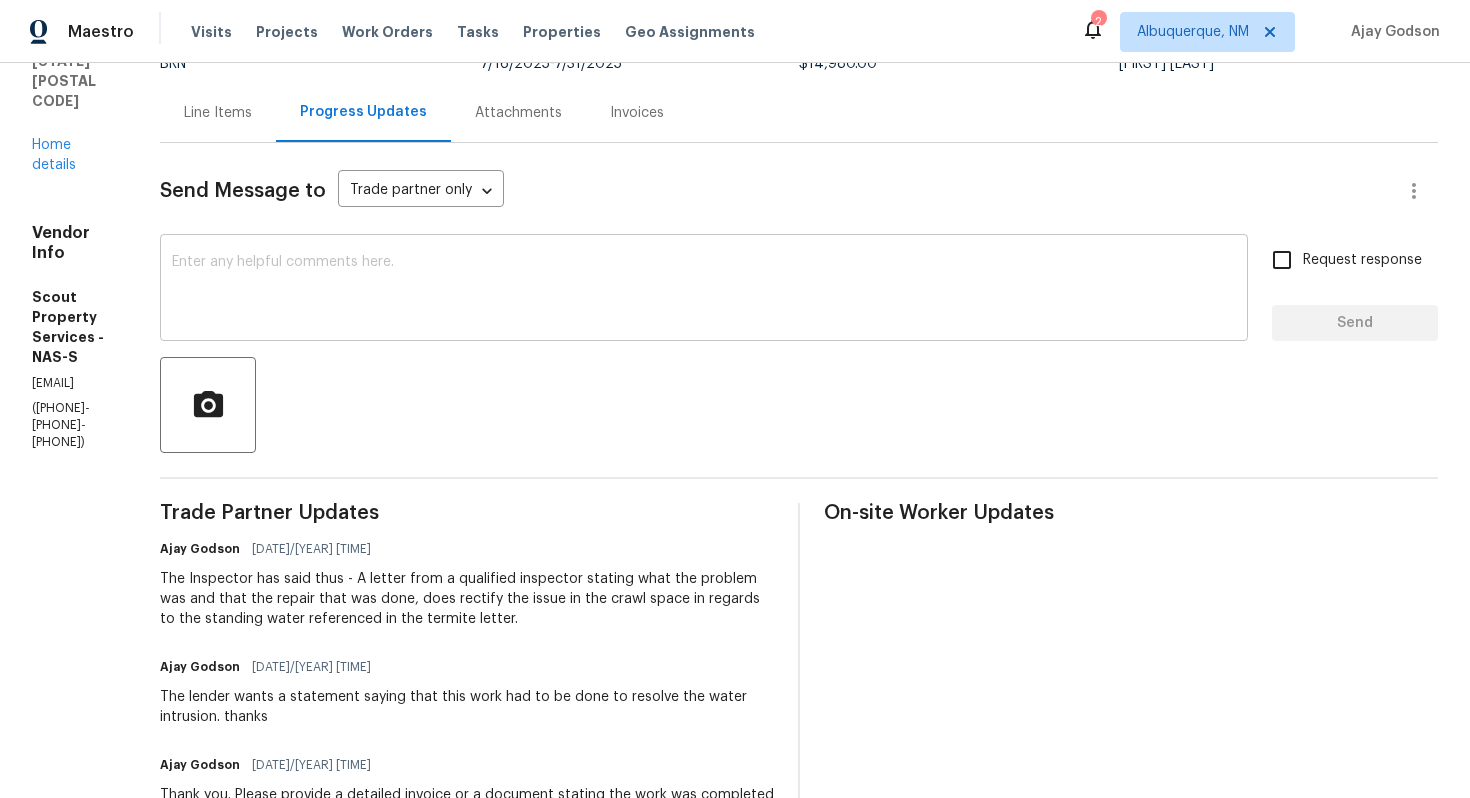 scroll, scrollTop: 203, scrollLeft: 0, axis: vertical 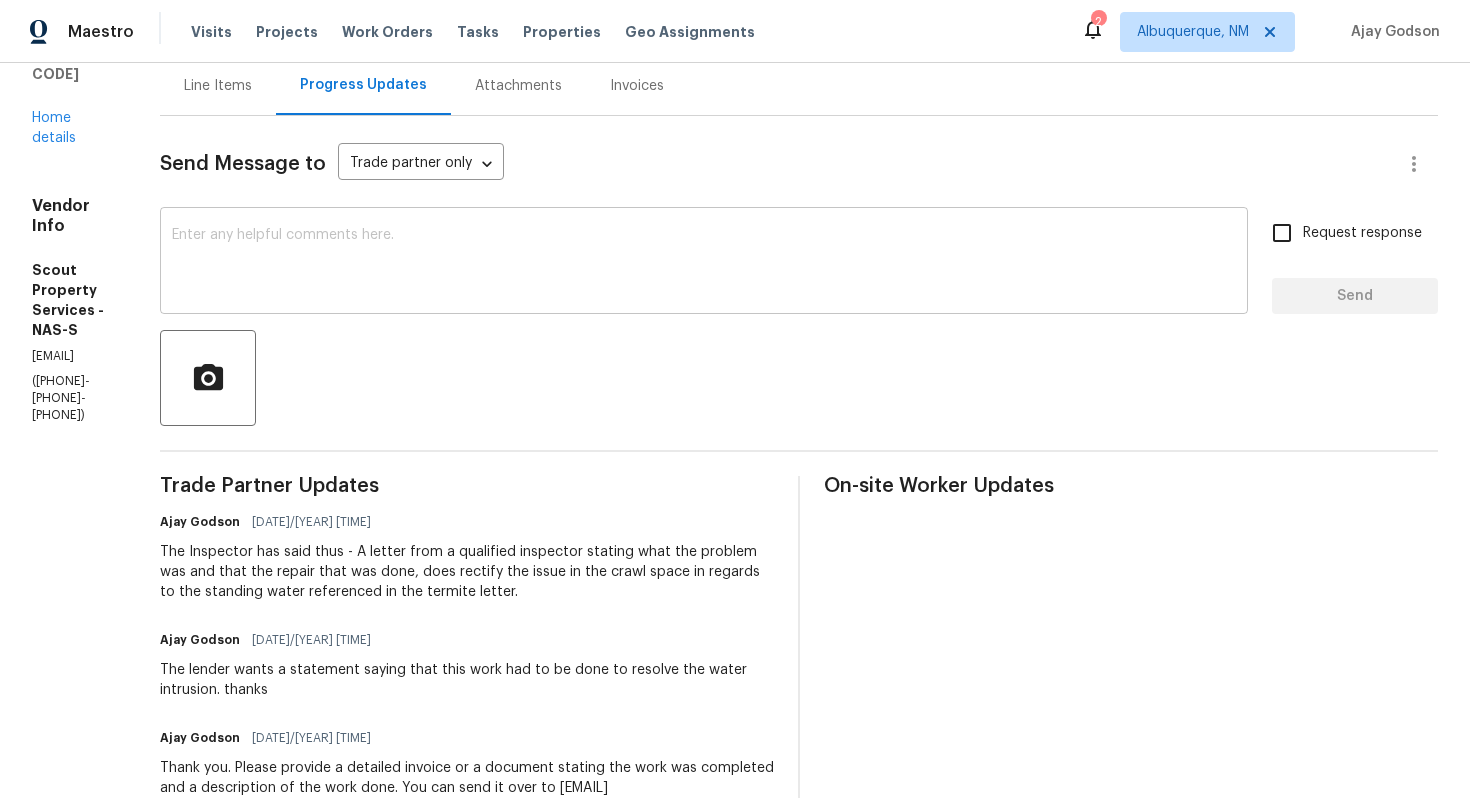 click at bounding box center [704, 263] 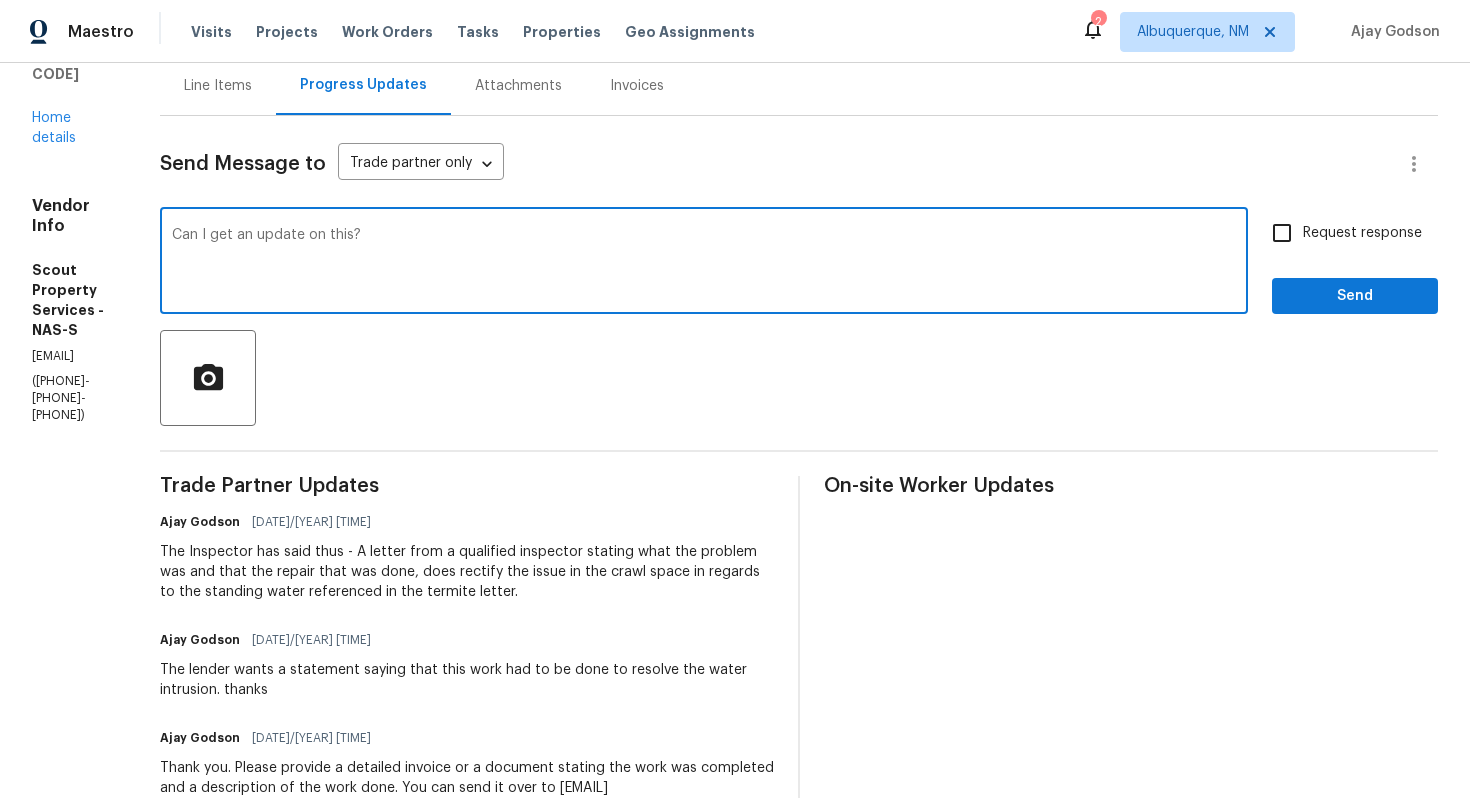 type on "Can I get an update on this?" 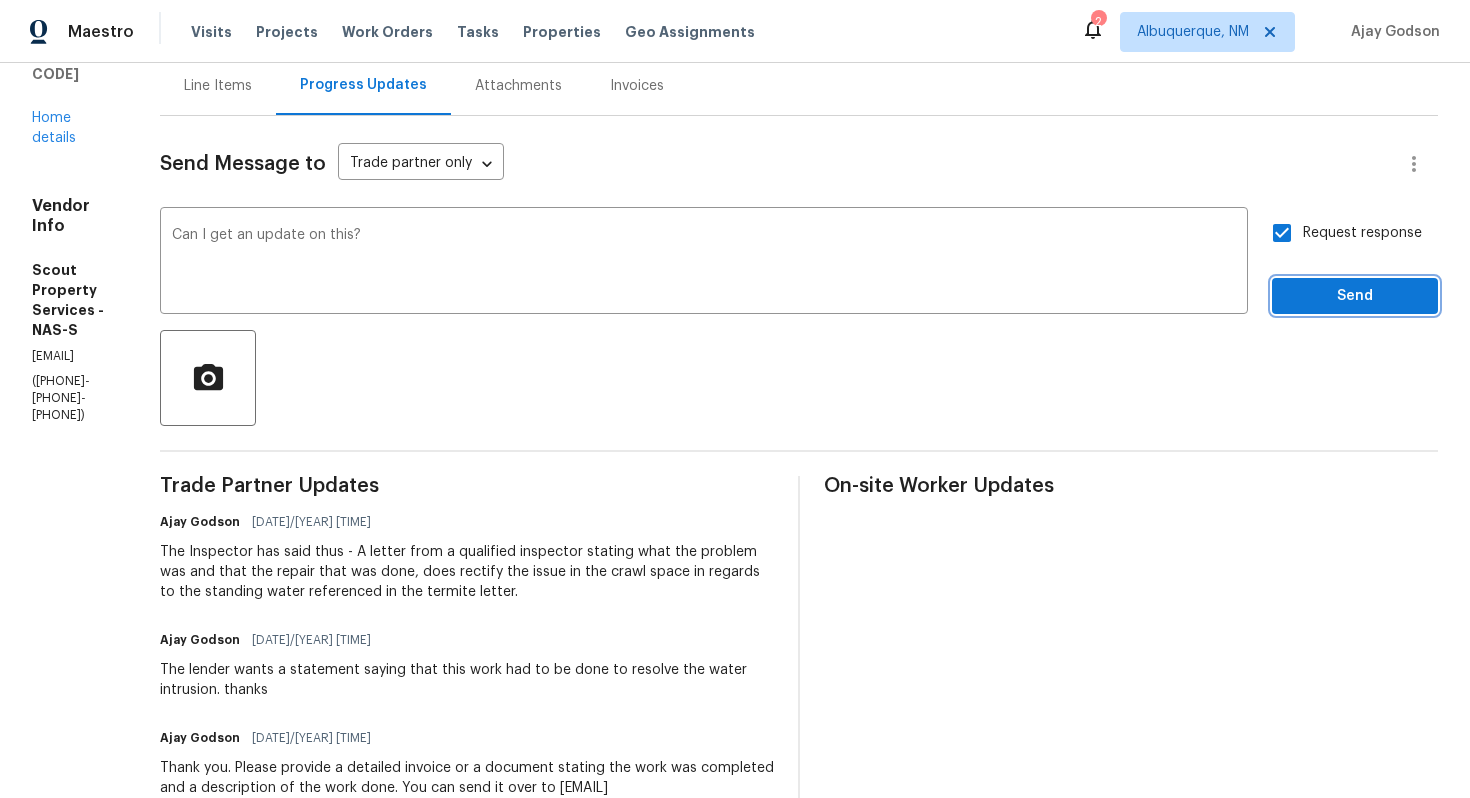 click on "Send" at bounding box center [1355, 296] 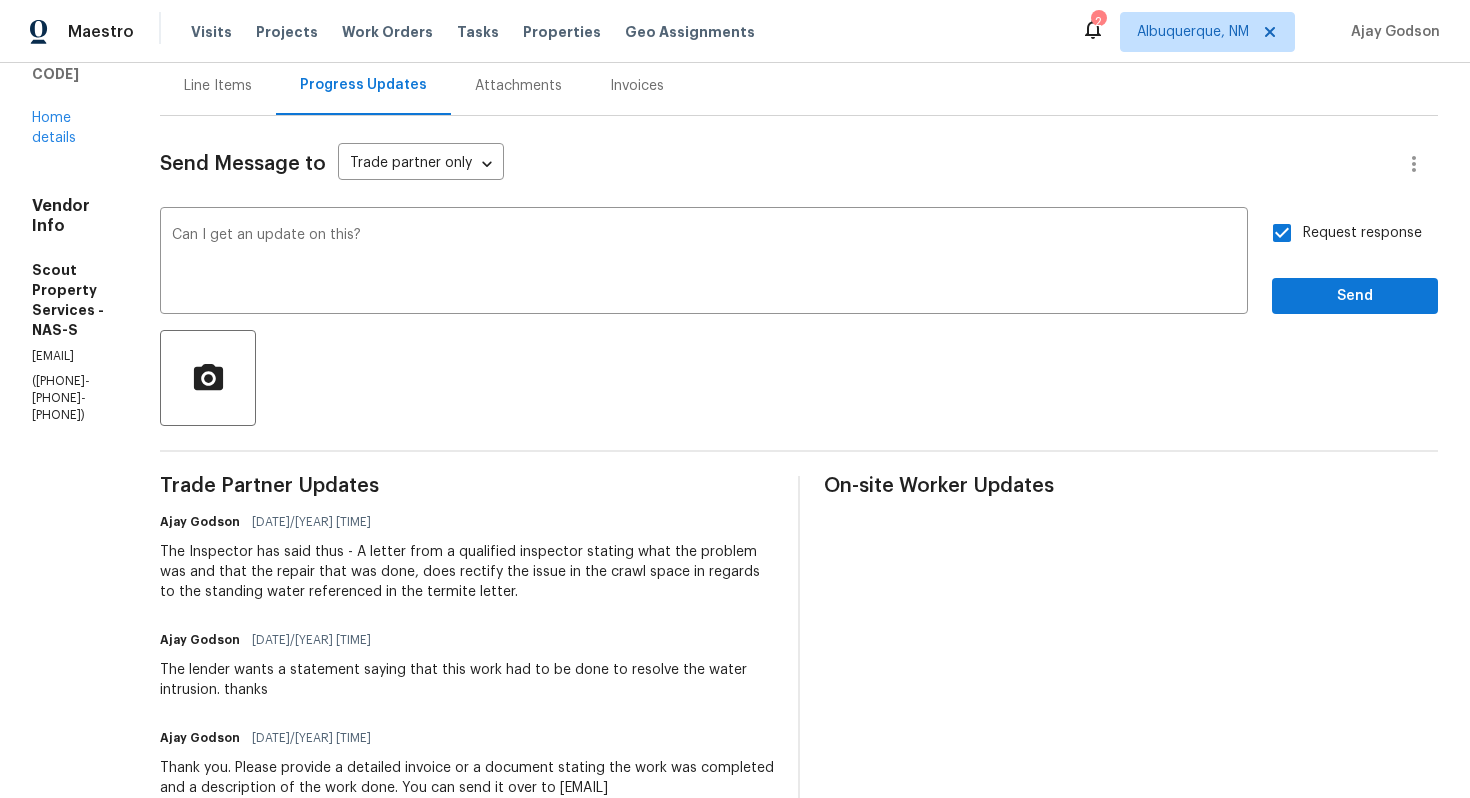 scroll, scrollTop: 0, scrollLeft: 0, axis: both 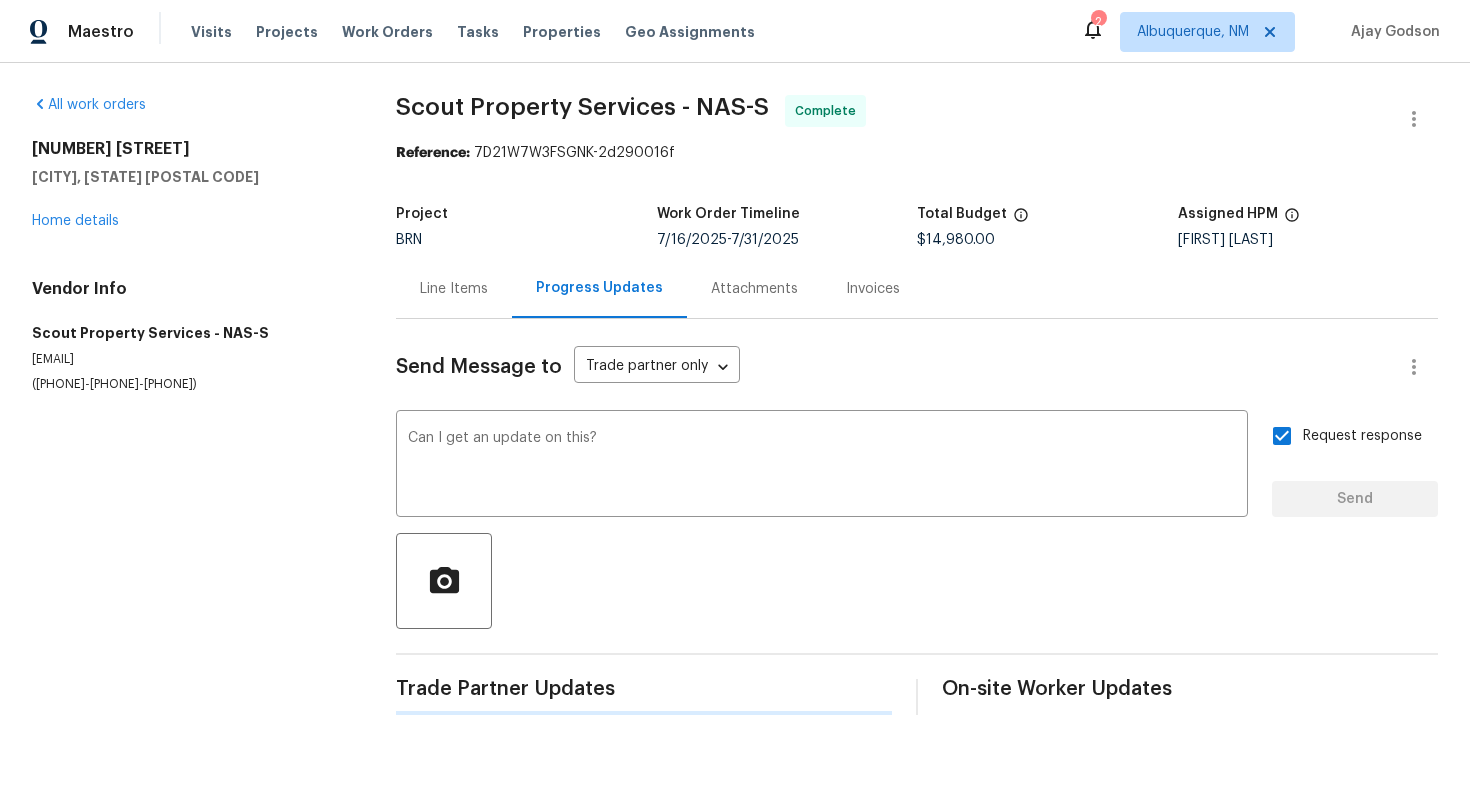 type 